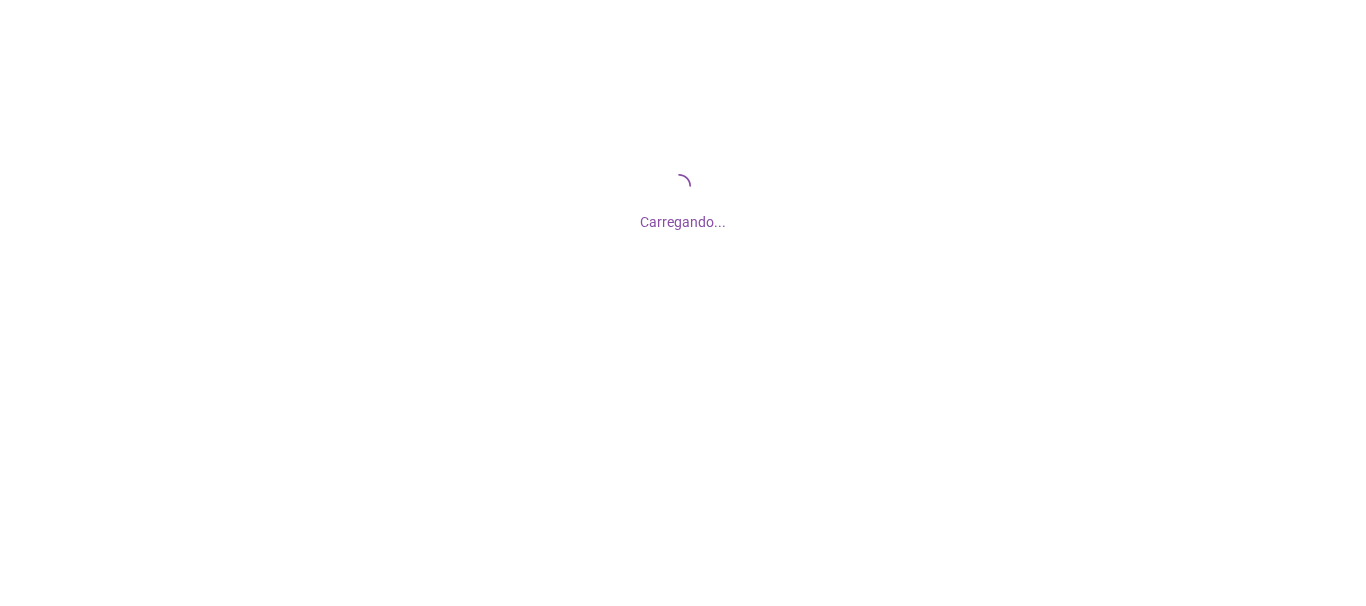 scroll, scrollTop: 0, scrollLeft: 0, axis: both 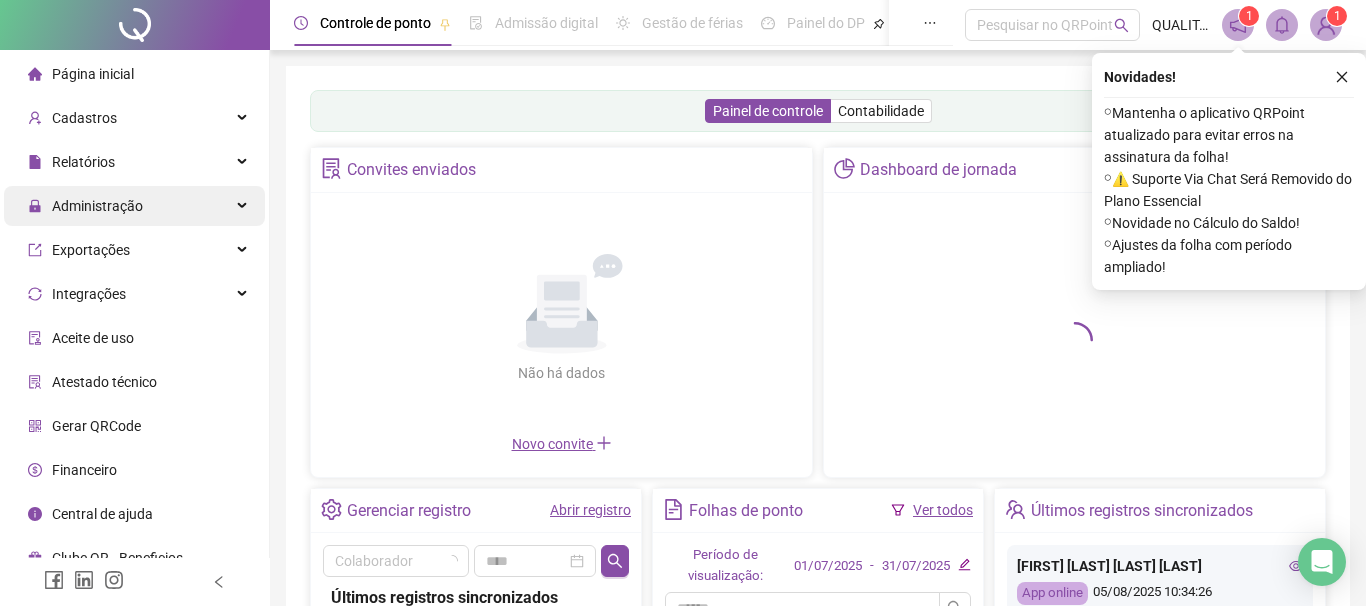 click on "Administração" at bounding box center [134, 206] 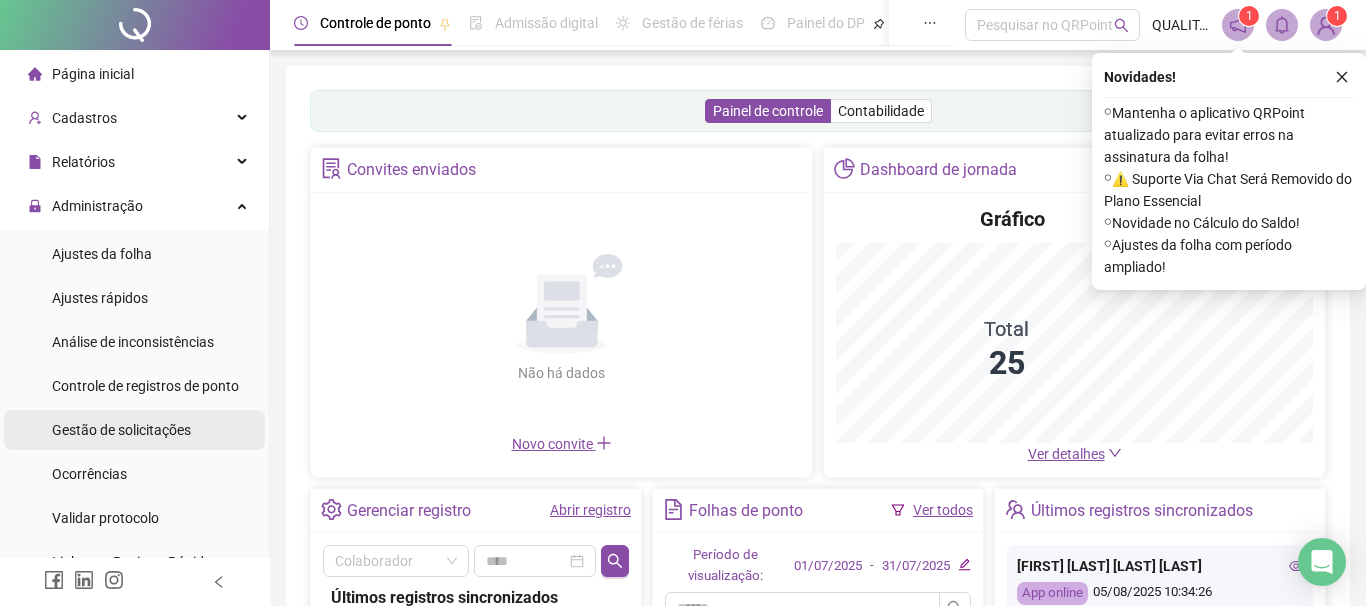 click on "Gestão de solicitações" at bounding box center [121, 430] 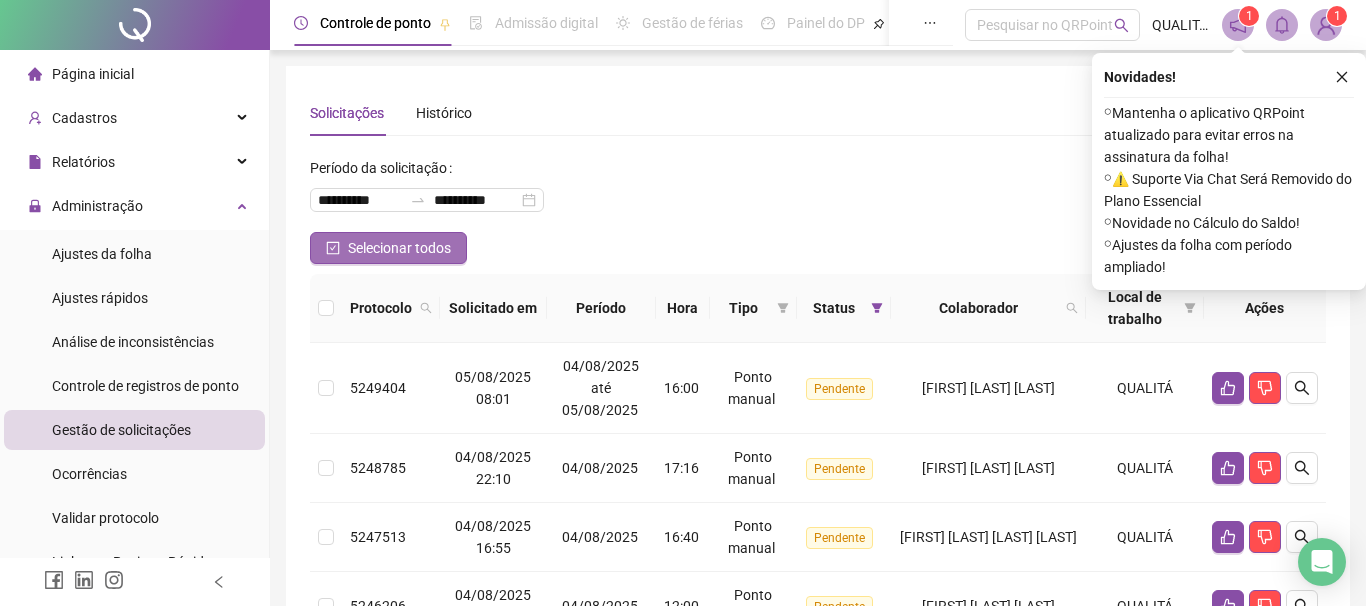 click on "Selecionar todos" at bounding box center [399, 248] 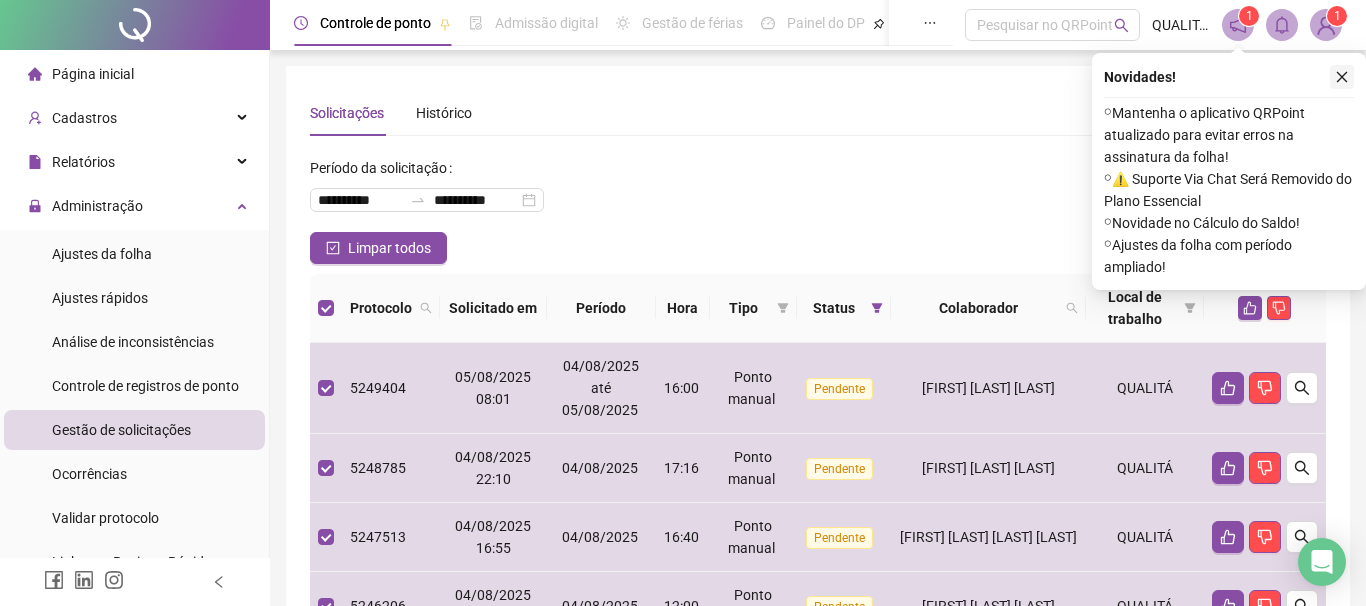click 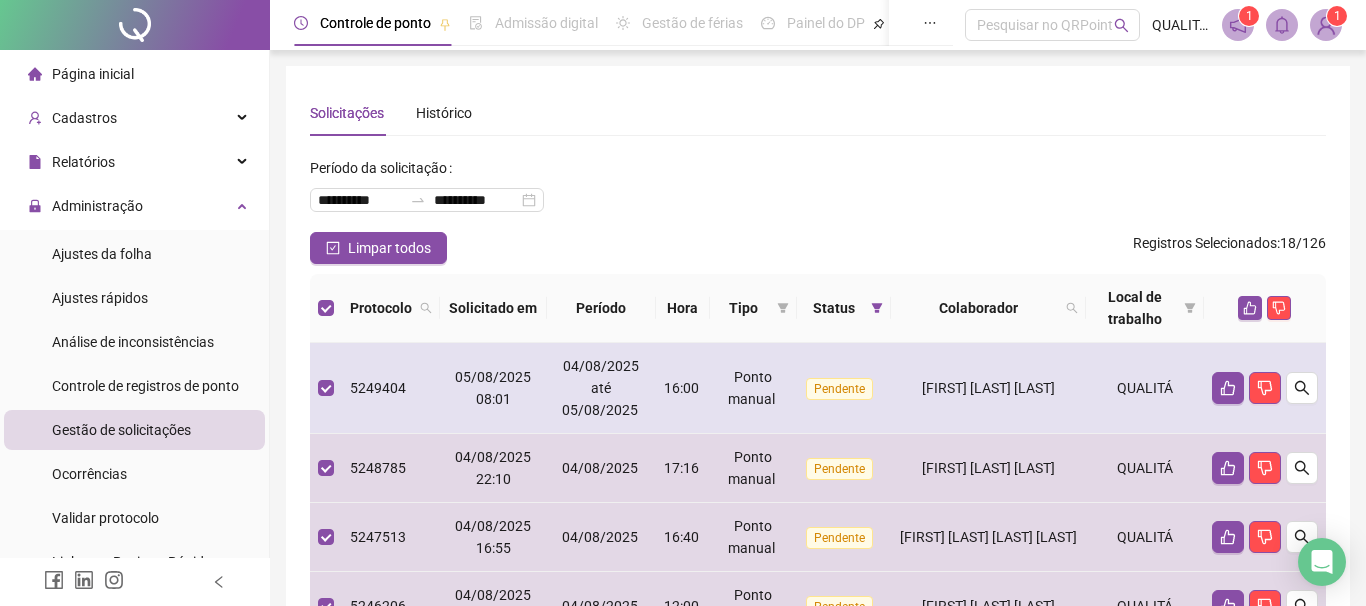 click 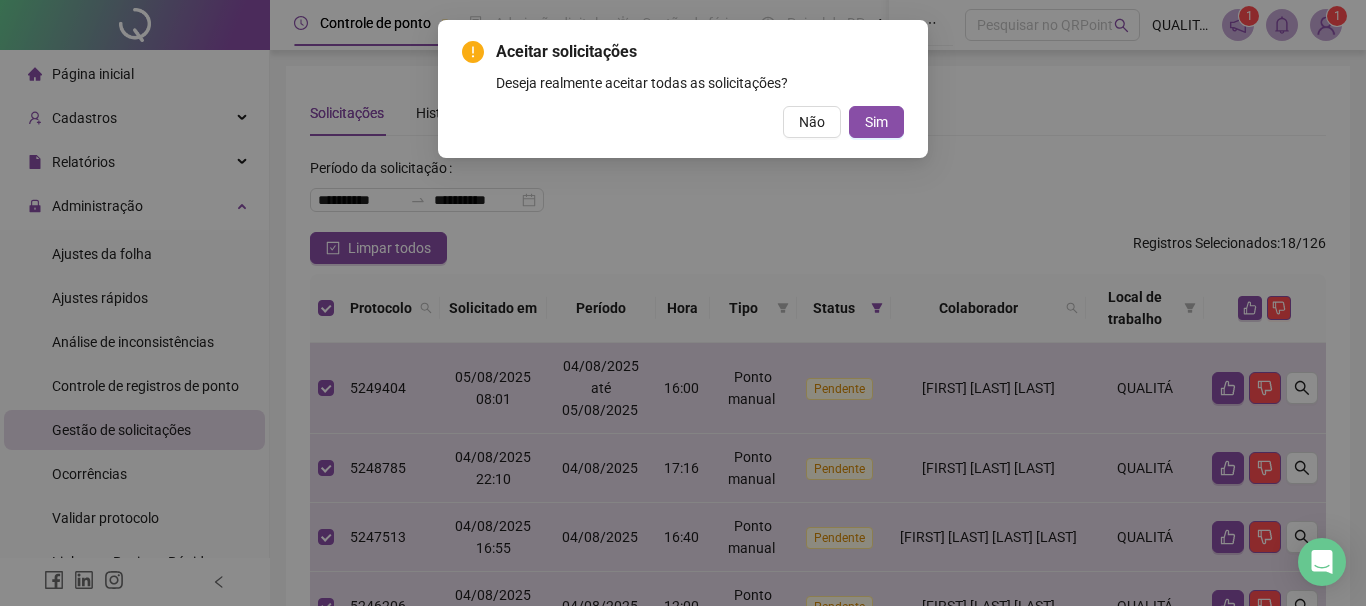 drag, startPoint x: 893, startPoint y: 129, endPoint x: 876, endPoint y: 140, distance: 20.248457 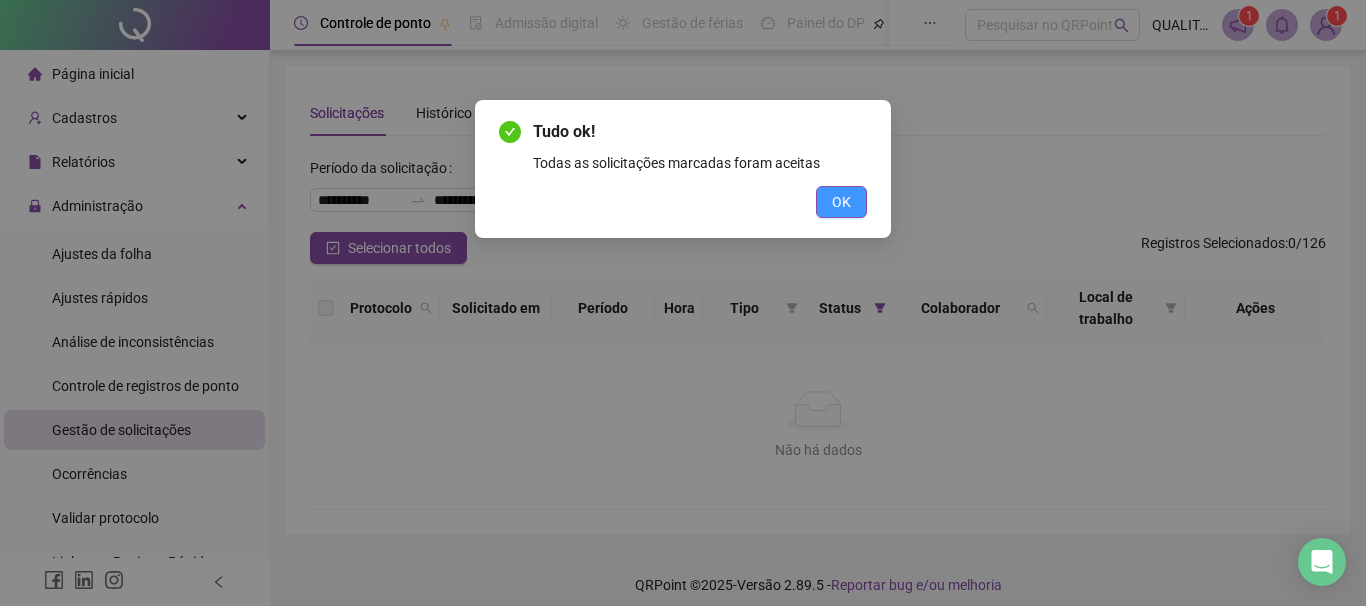 click on "OK" at bounding box center [841, 202] 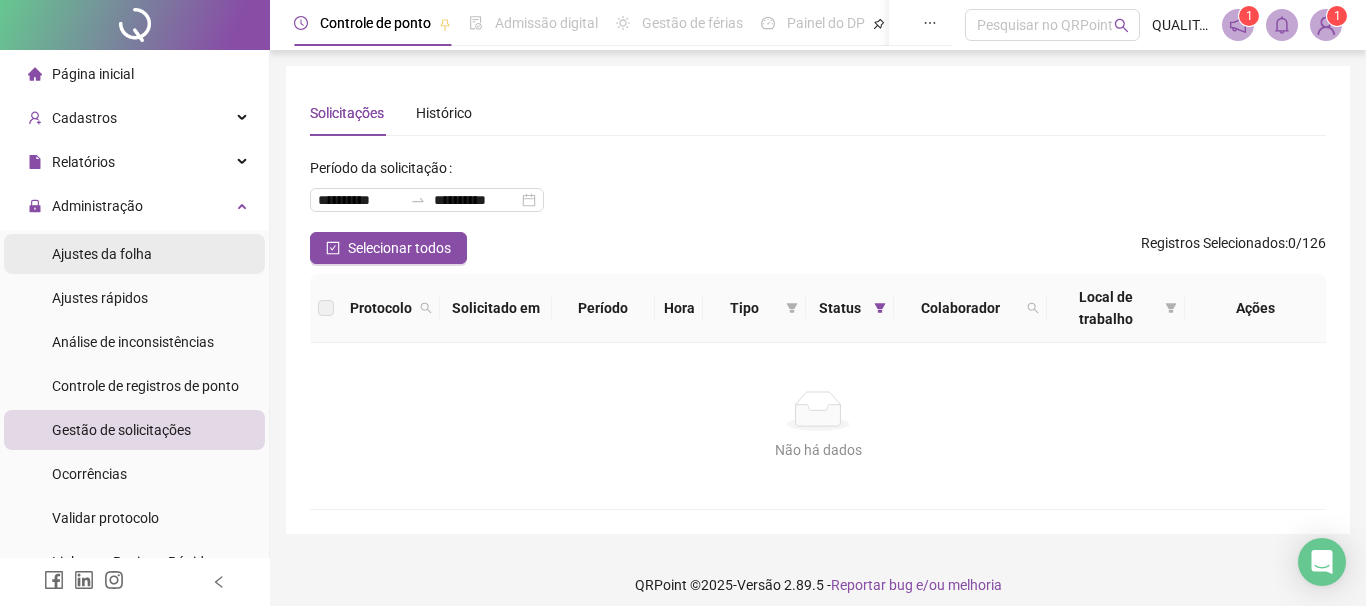 click on "Ajustes da folha" at bounding box center (134, 254) 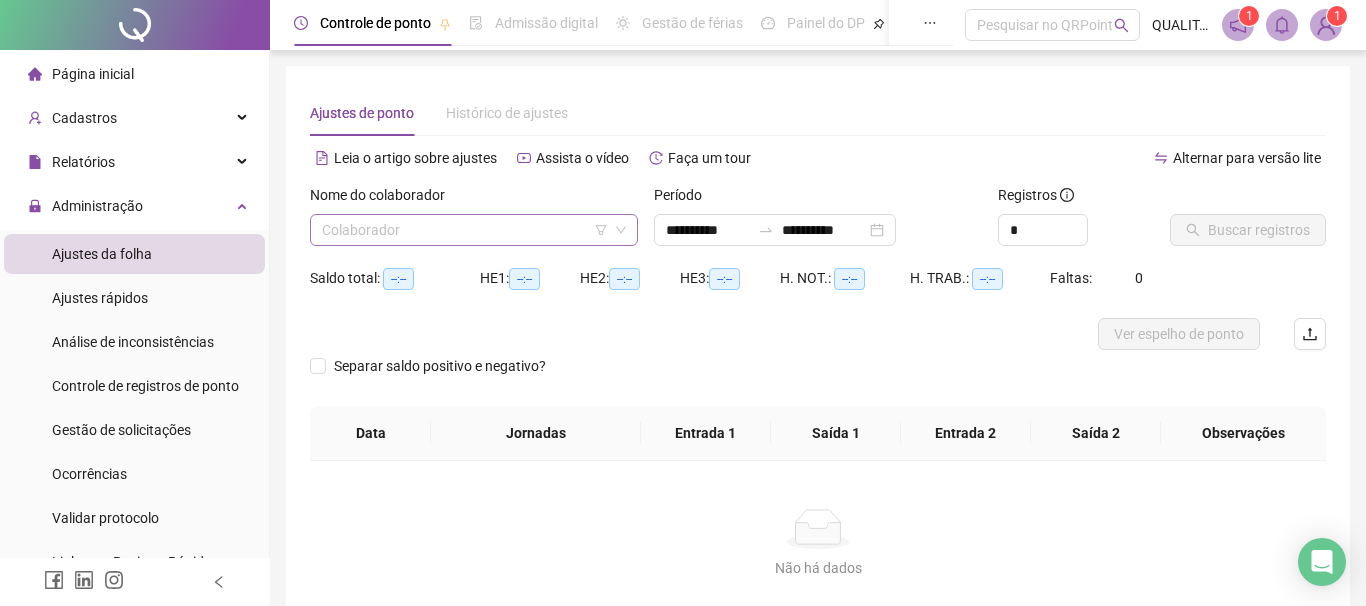click at bounding box center [465, 230] 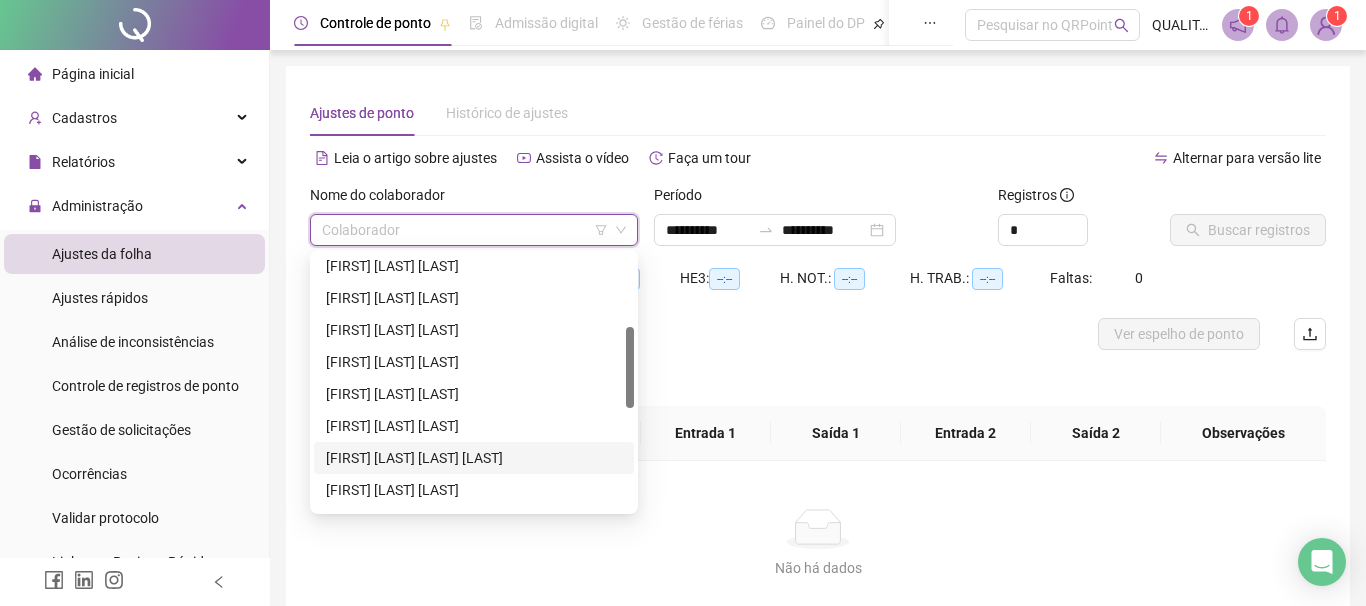 scroll, scrollTop: 456, scrollLeft: 0, axis: vertical 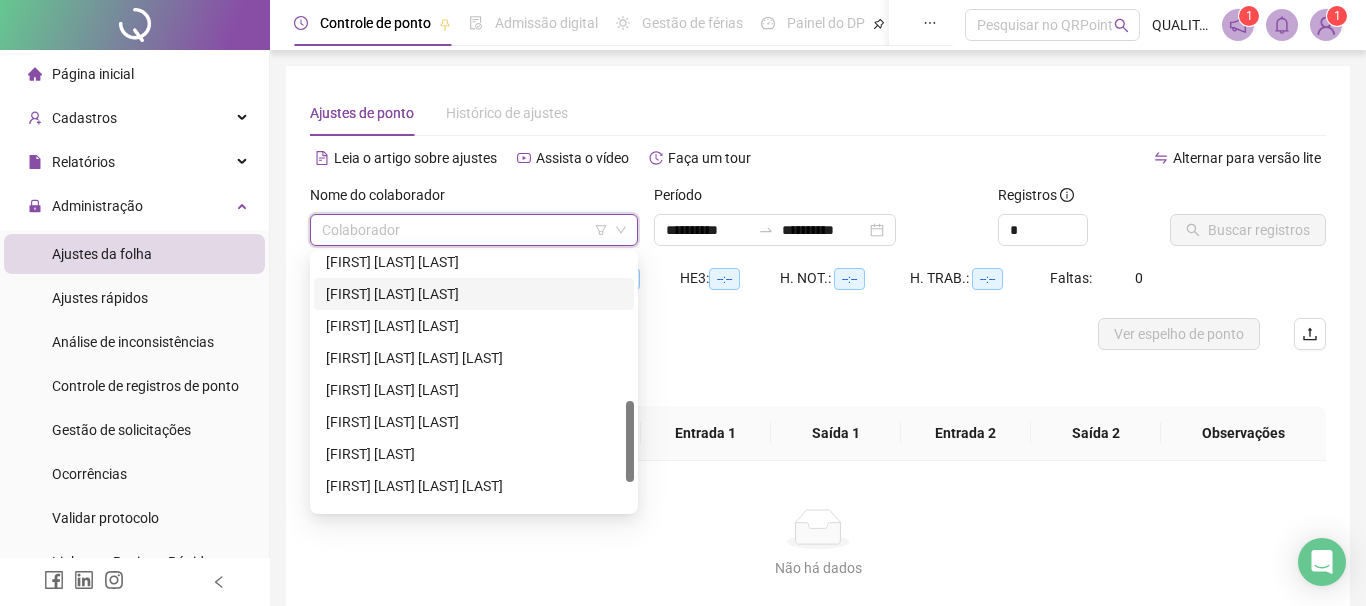 click on "[FIRST] [LAST] [LAST]" at bounding box center (474, 294) 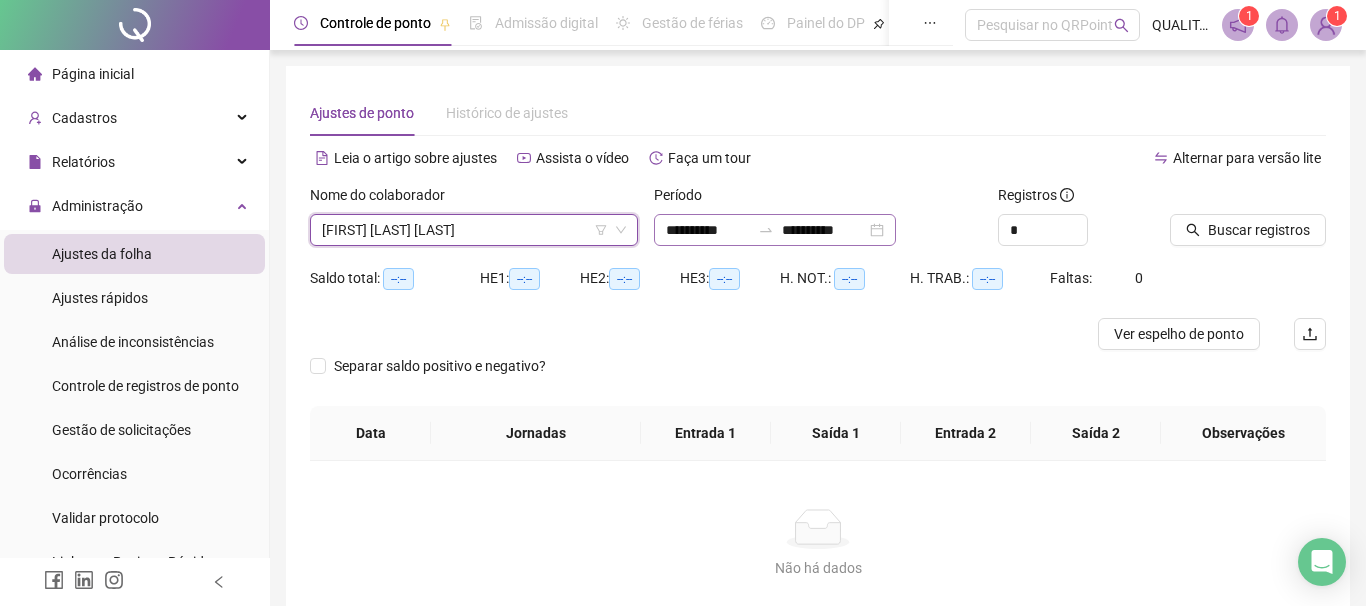 click on "**********" at bounding box center (775, 230) 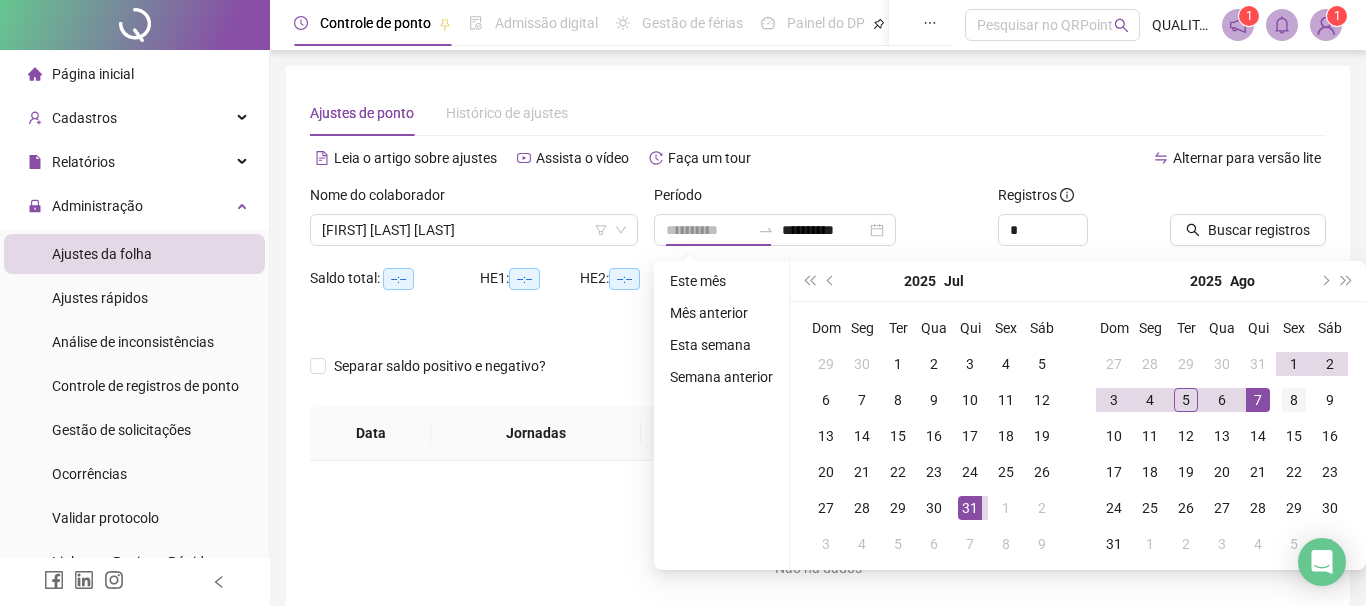 click on "3 4 5 6 7 8 9" at bounding box center (1222, 400) 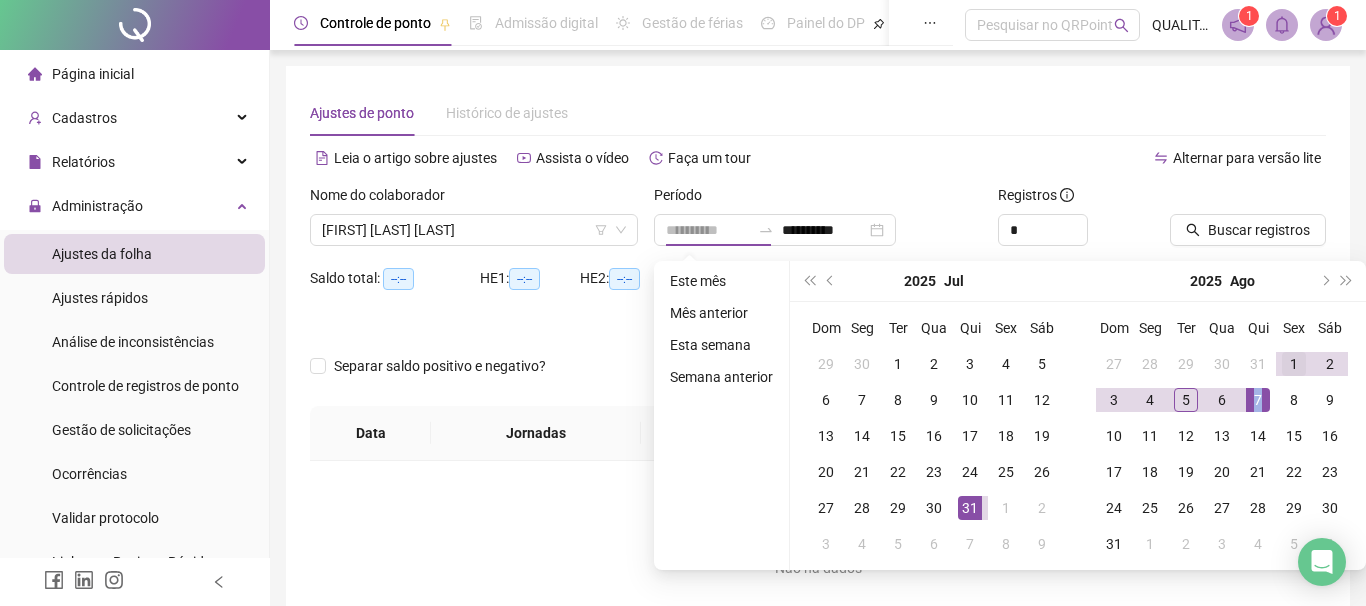 type on "**********" 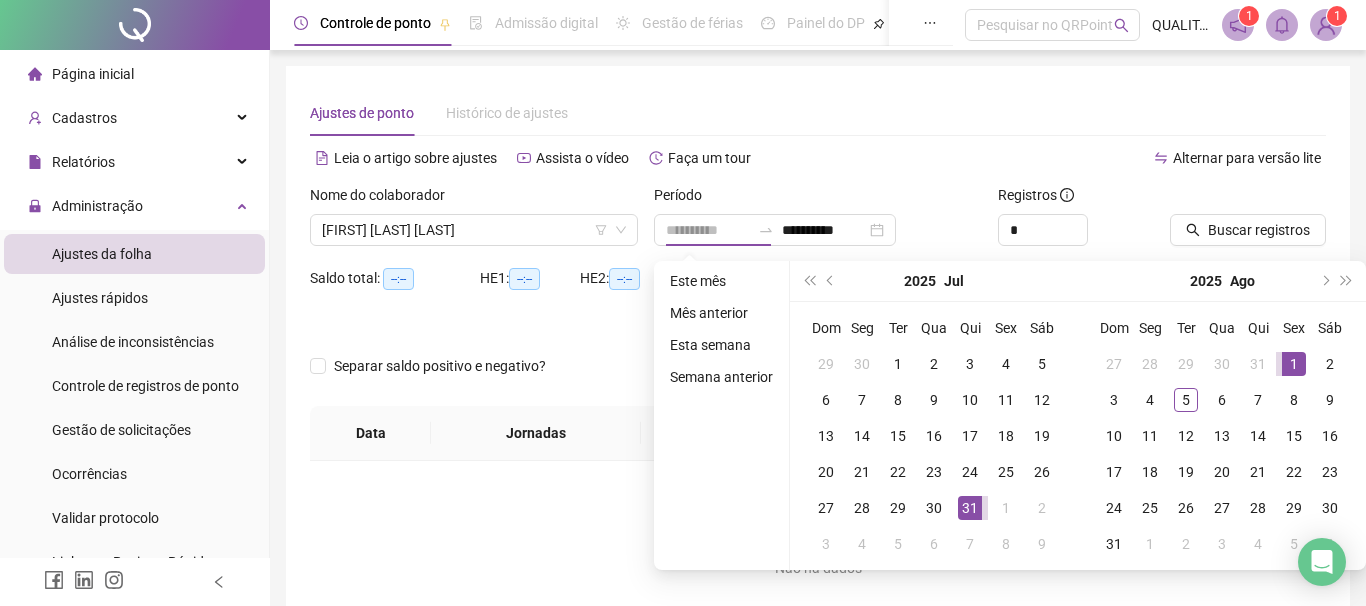 click on "1" at bounding box center (1294, 364) 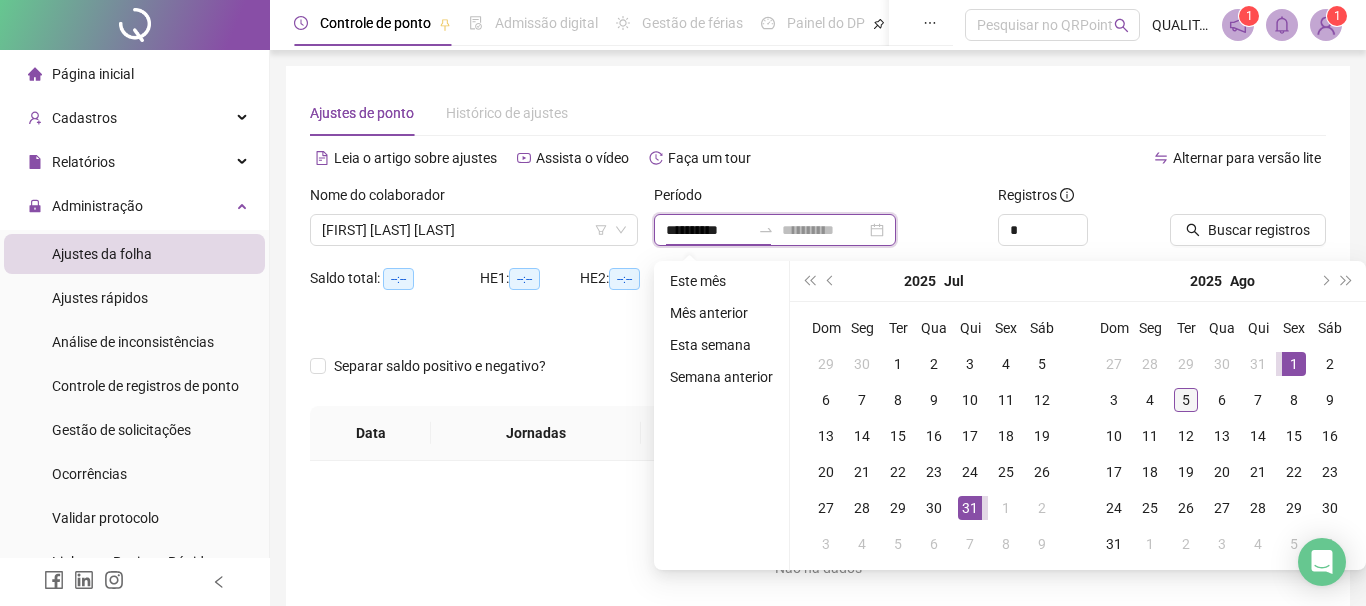 type on "**********" 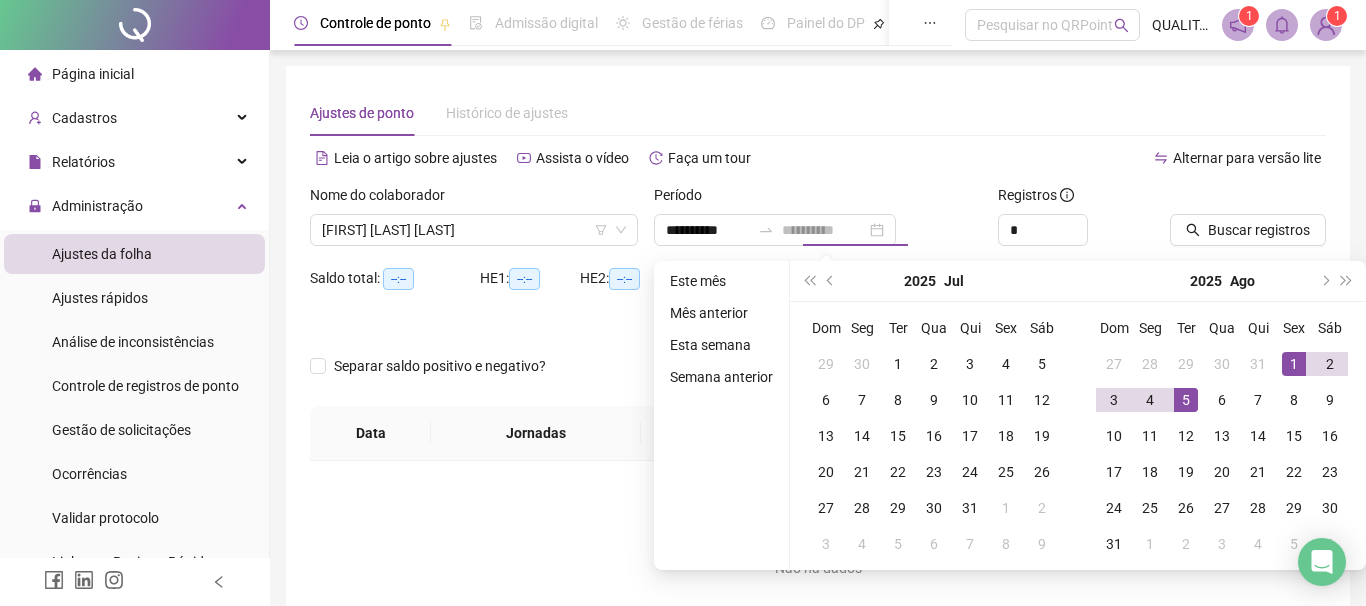 click on "5" at bounding box center (1186, 400) 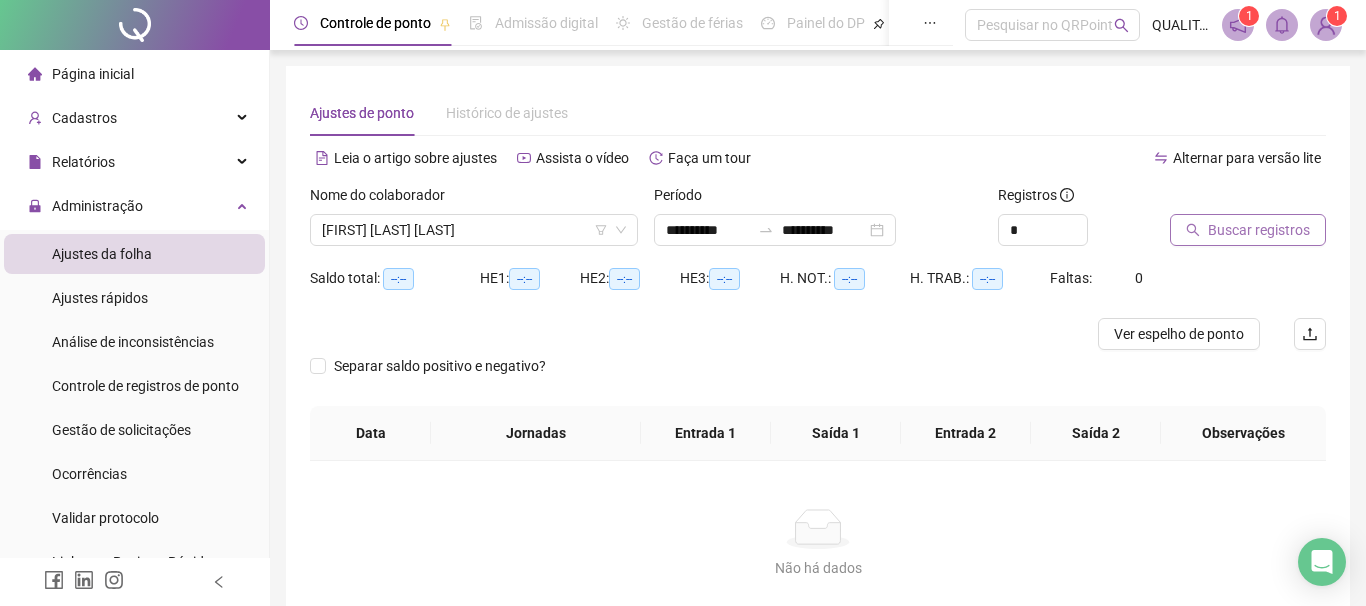 click on "Buscar registros" at bounding box center (1259, 230) 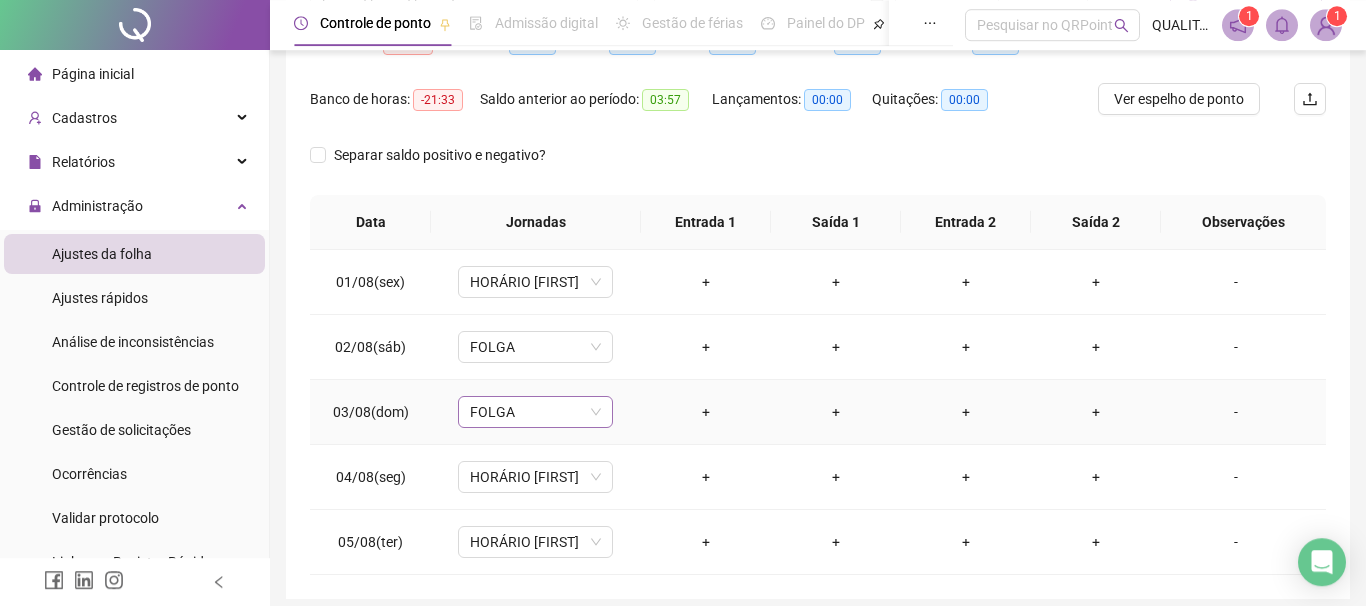 scroll, scrollTop: 314, scrollLeft: 0, axis: vertical 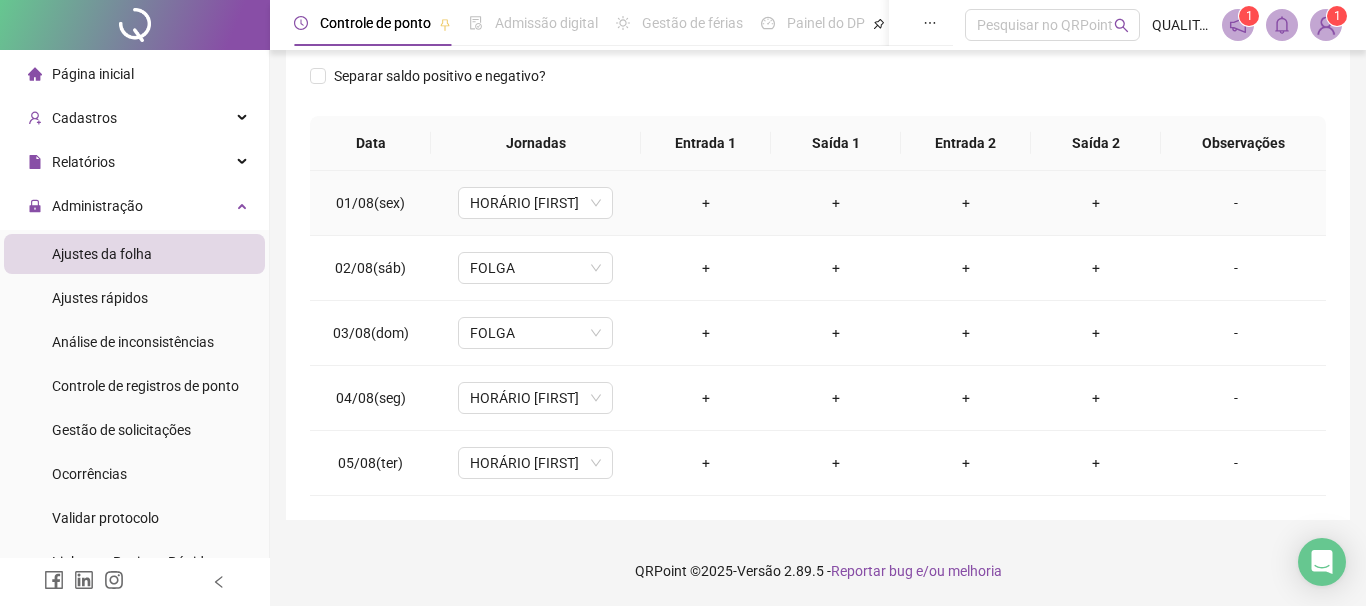 click on "+" at bounding box center (706, 203) 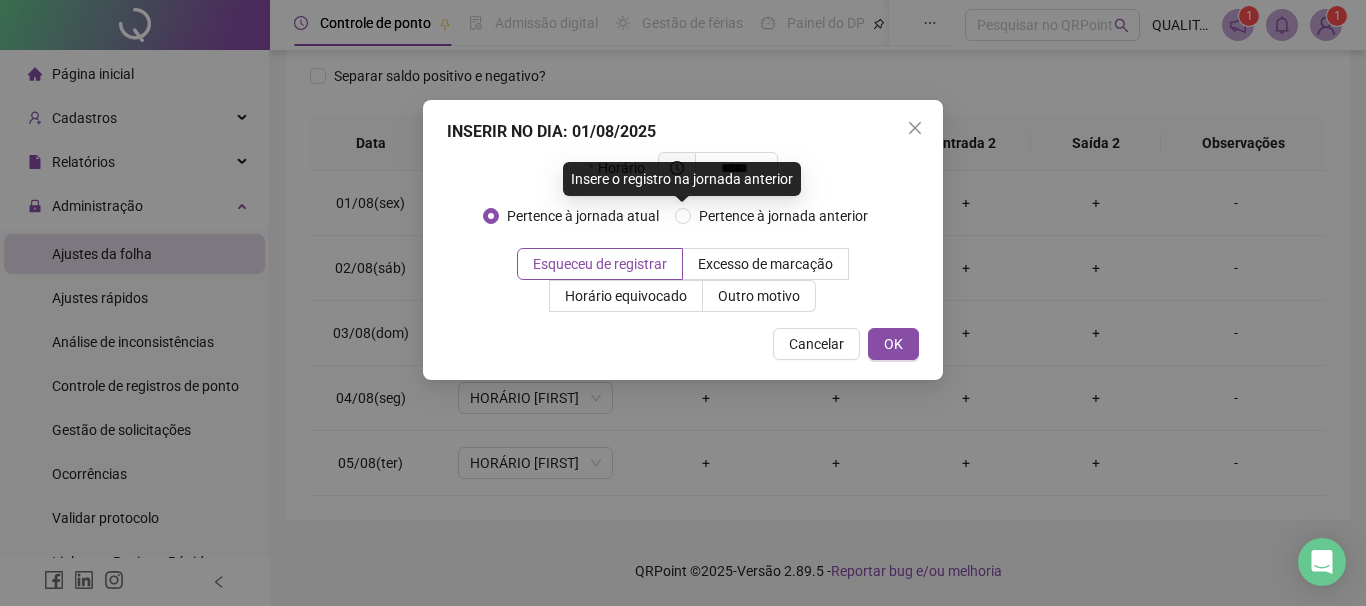 type on "*****" 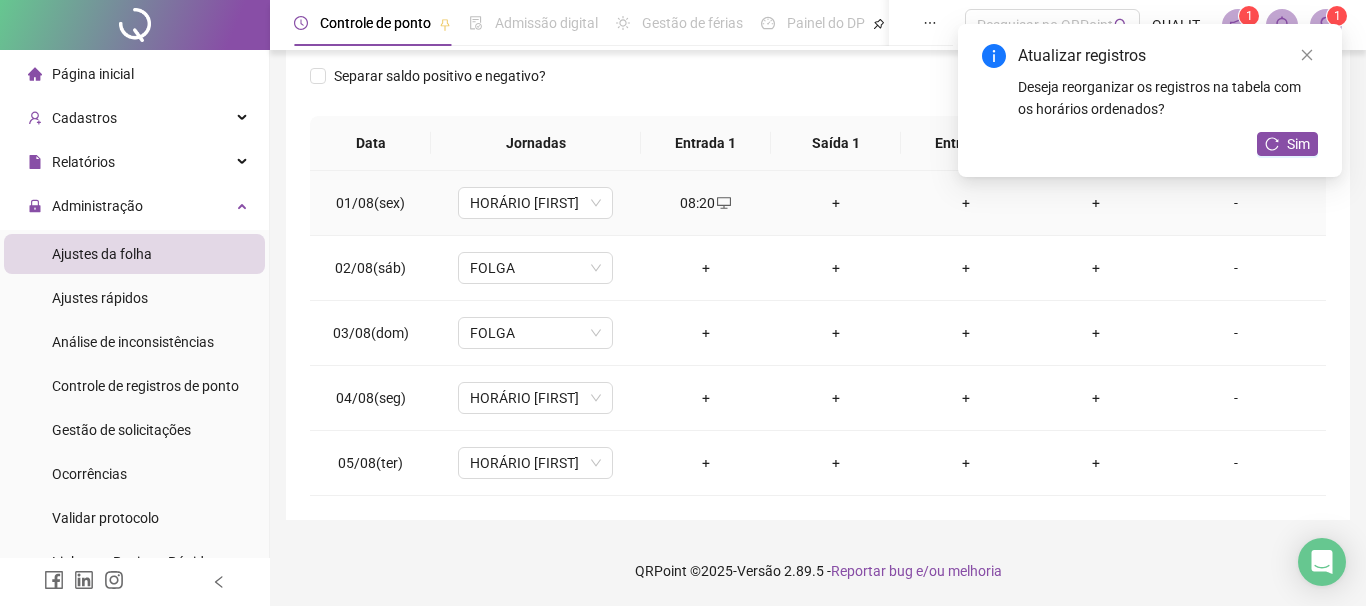 click on "+" at bounding box center [836, 203] 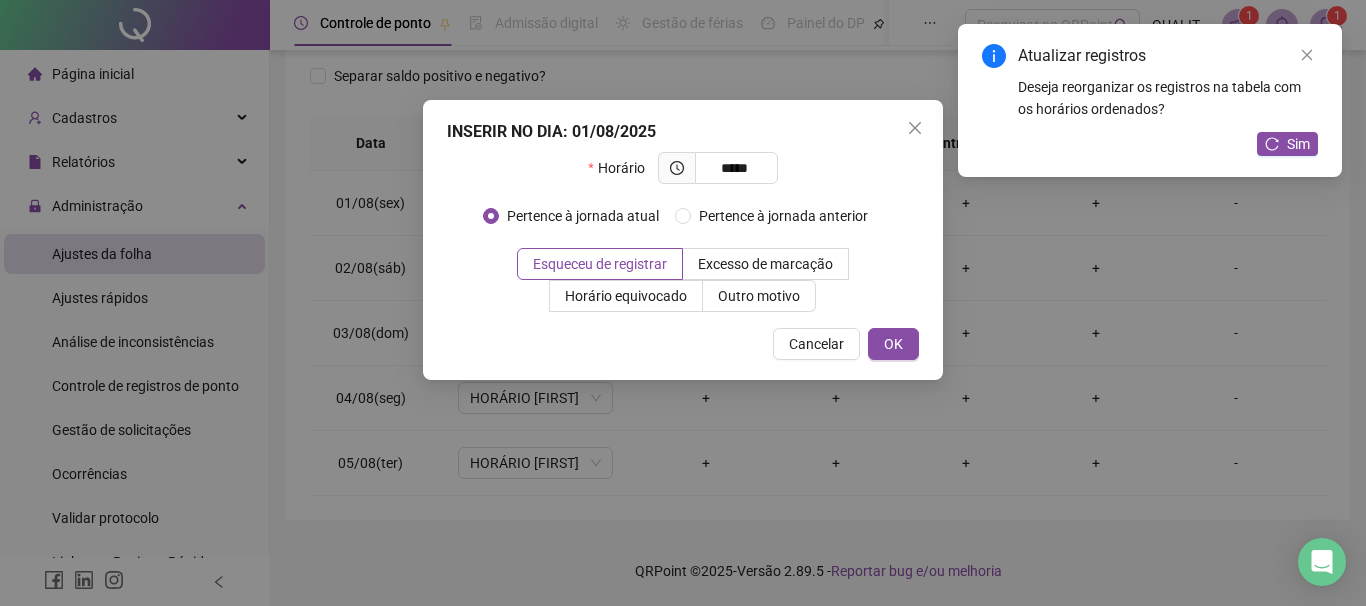 type on "*****" 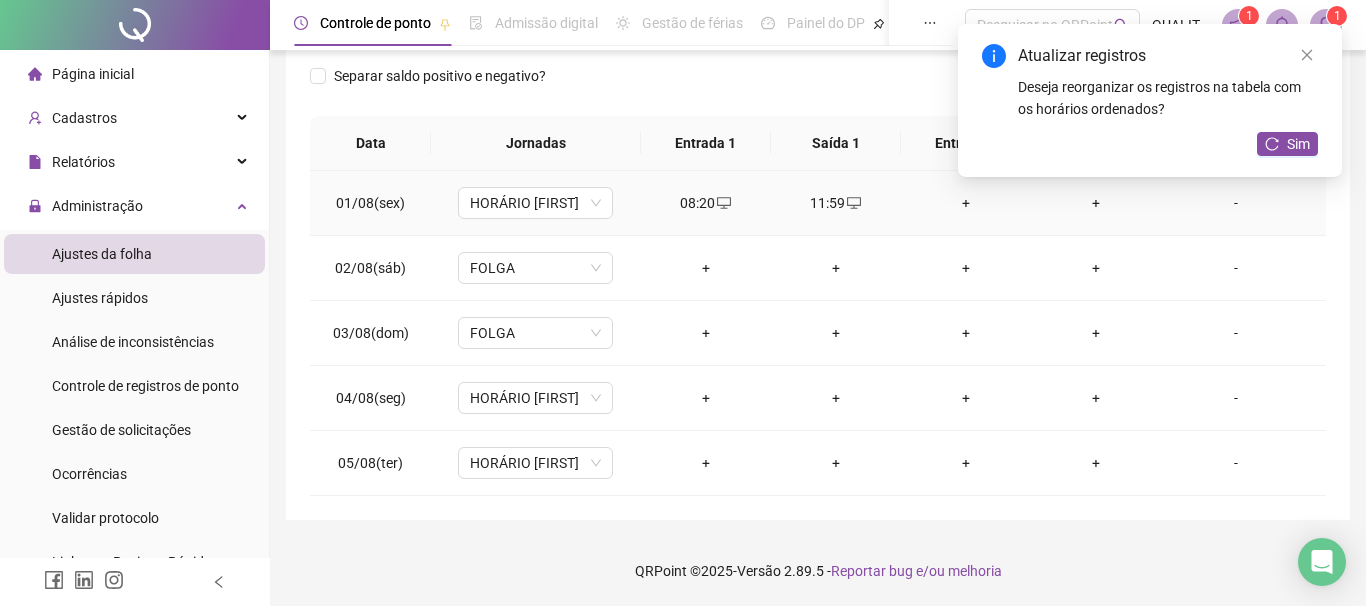 click on "+" at bounding box center (966, 203) 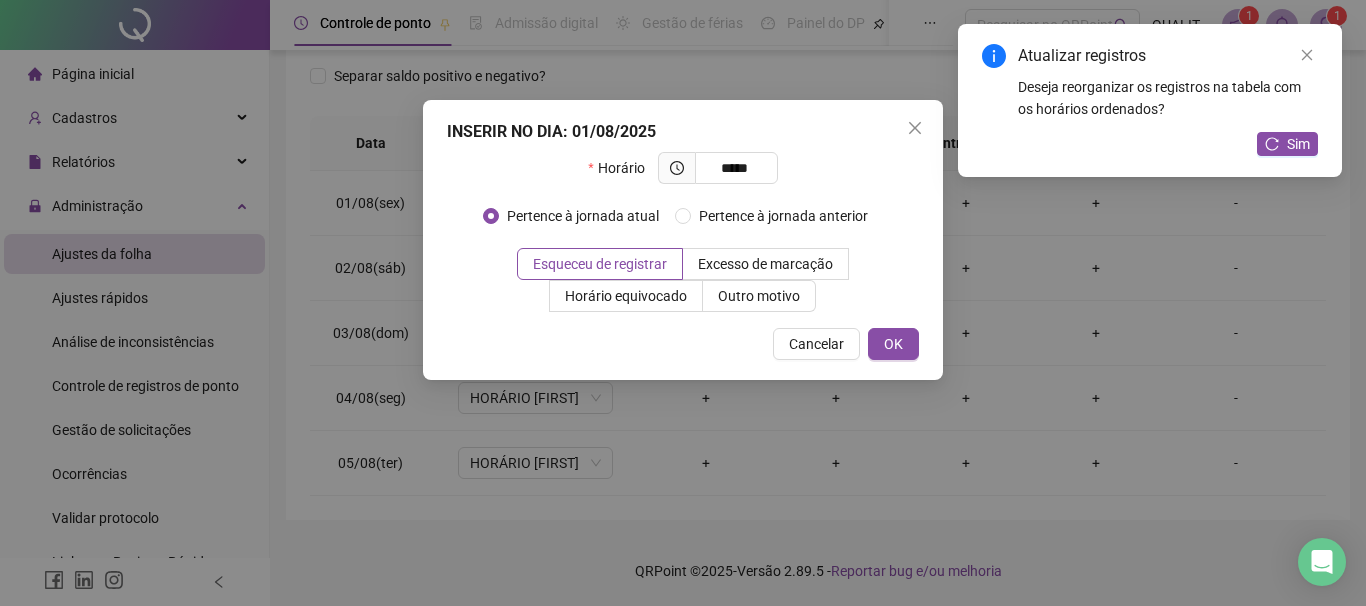 type on "*****" 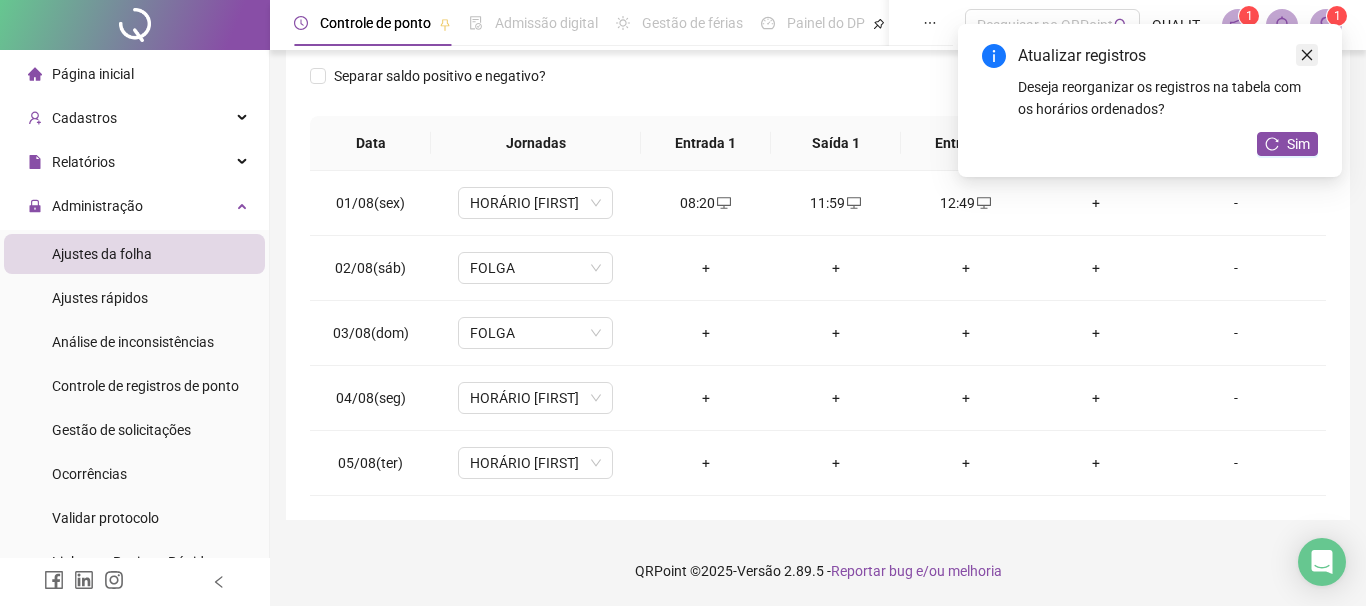 click 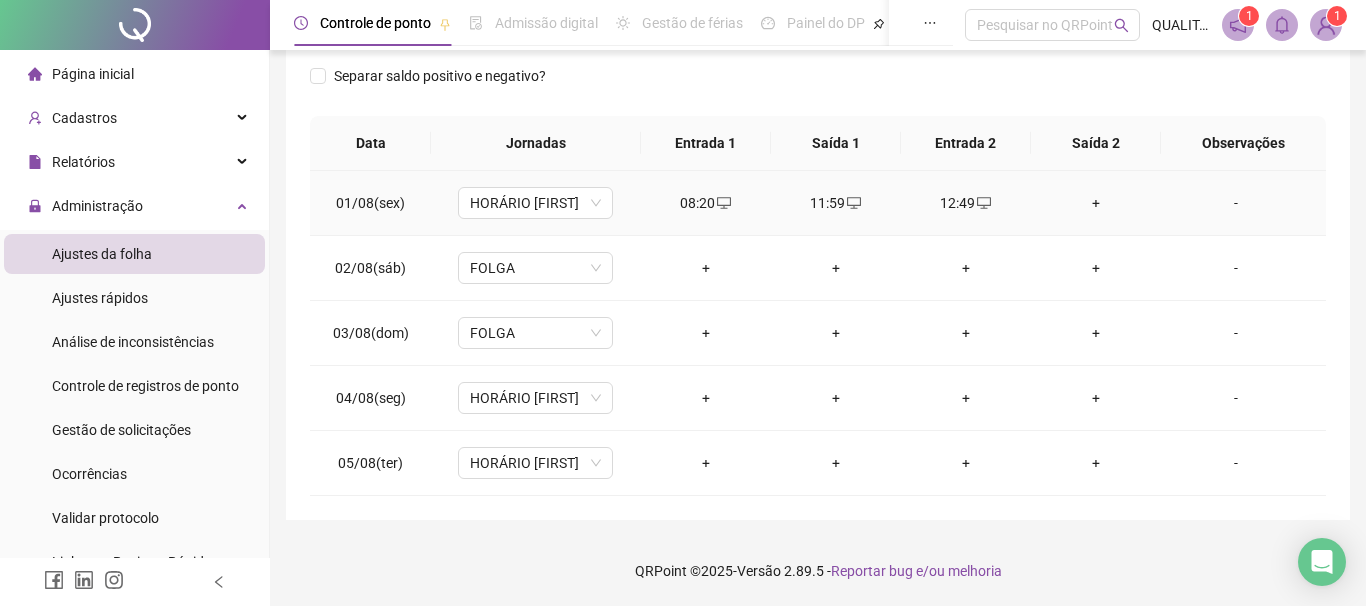 click 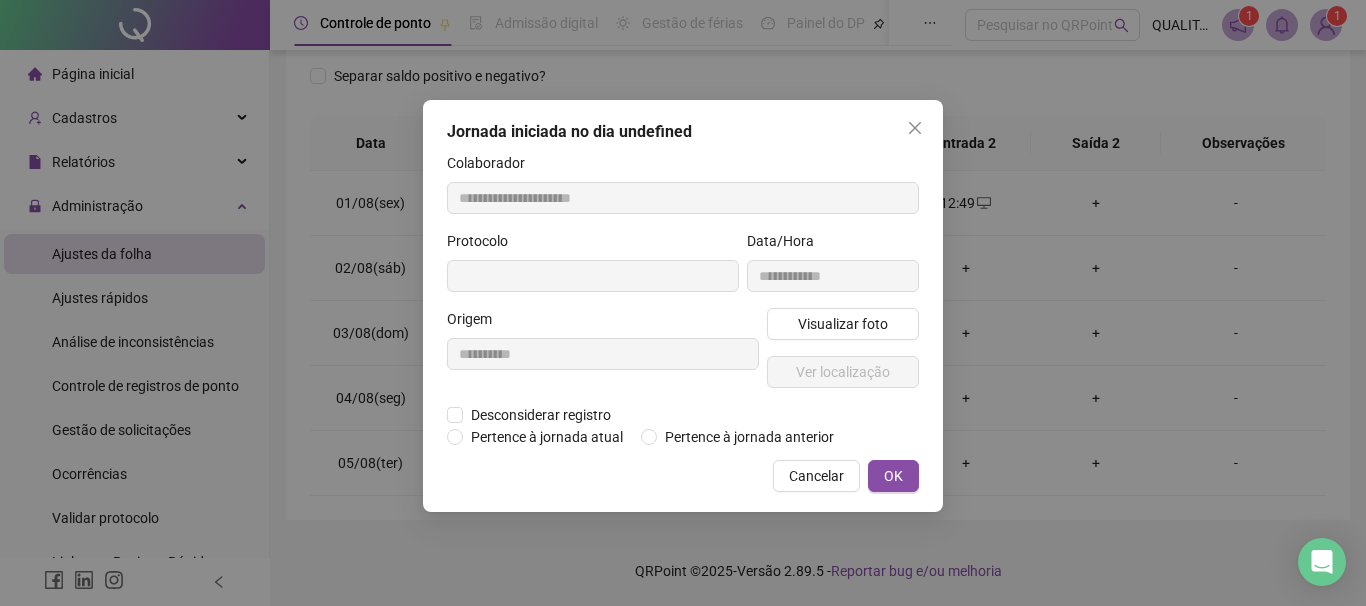 type on "**********" 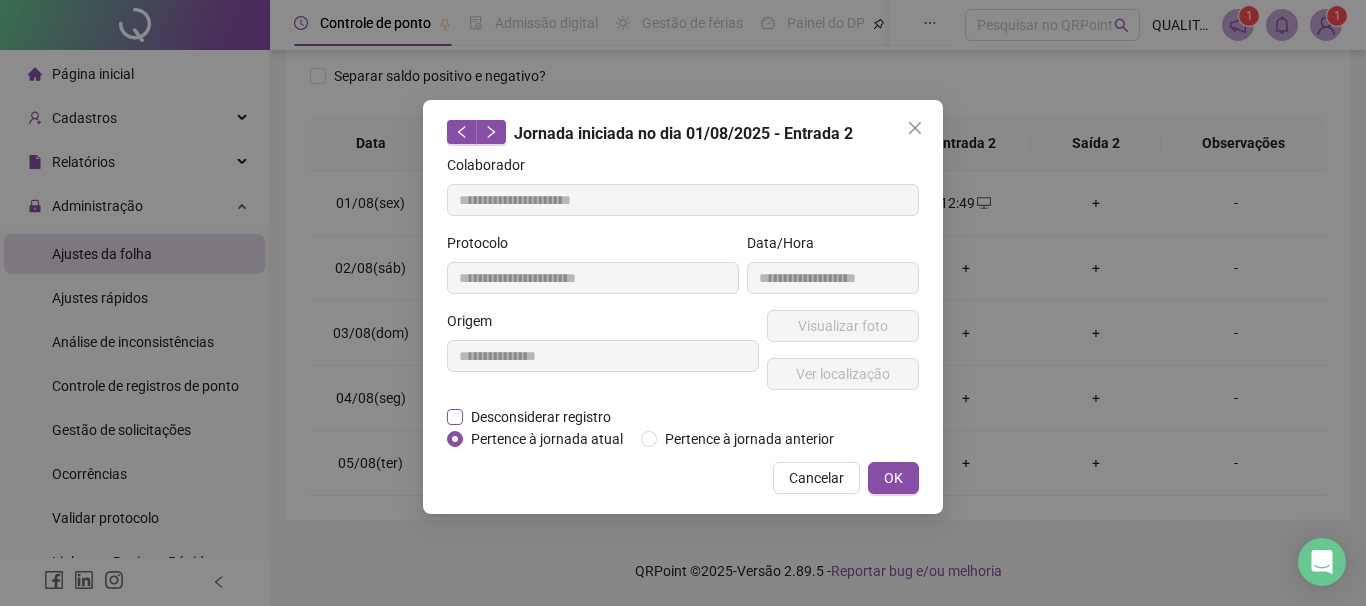 click on "Desconsiderar registro" at bounding box center [540, 417] 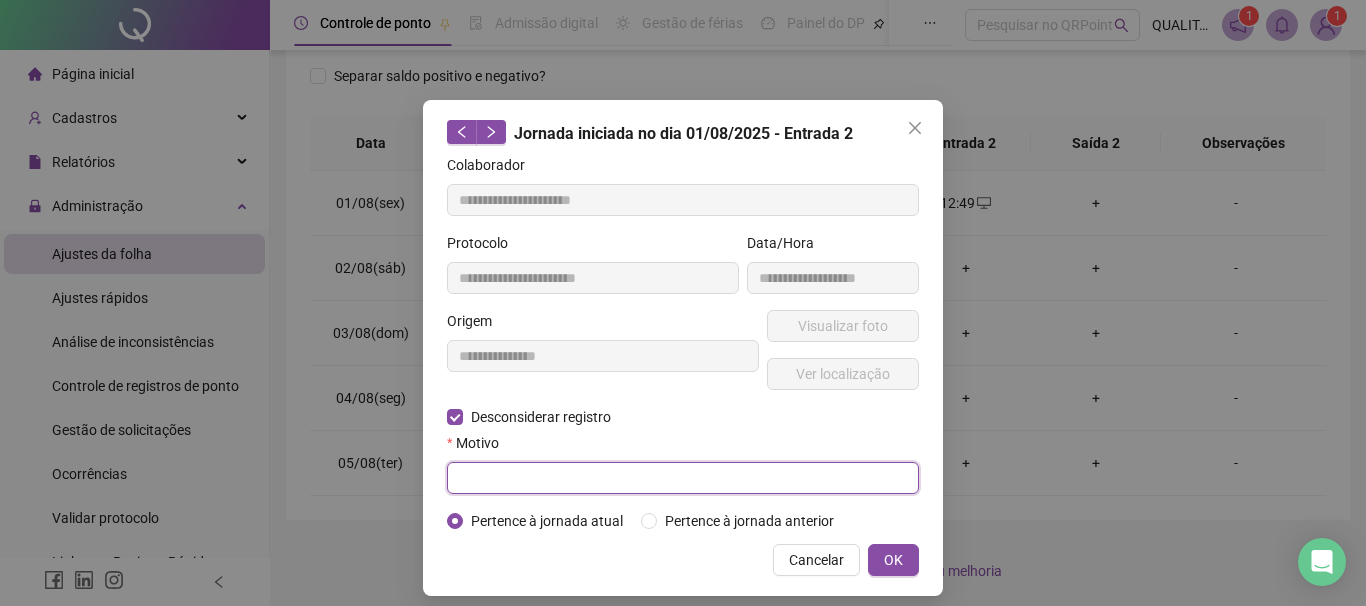 click at bounding box center (683, 478) 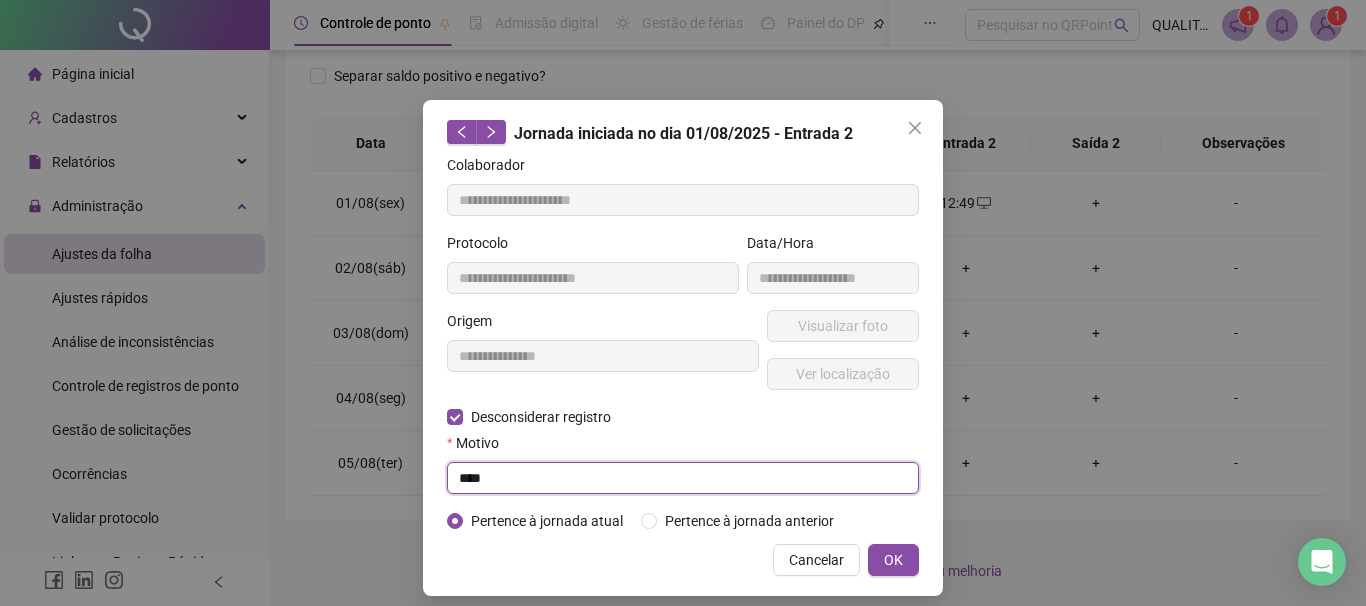 type on "****" 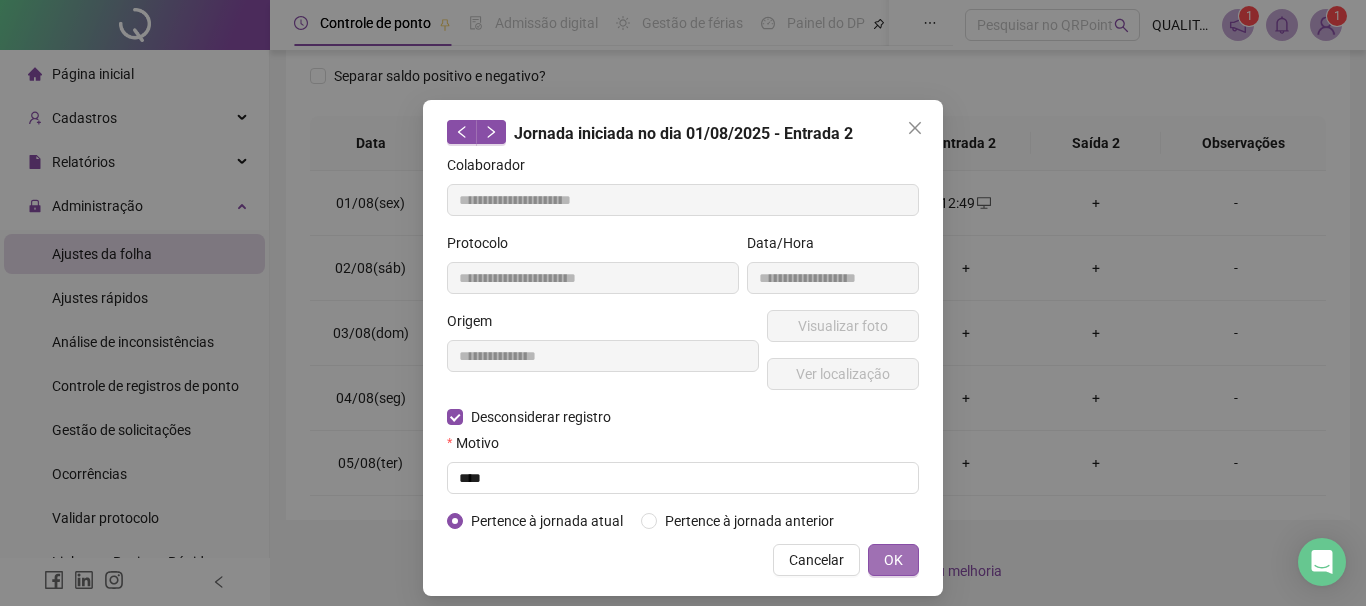 click on "OK" at bounding box center [893, 560] 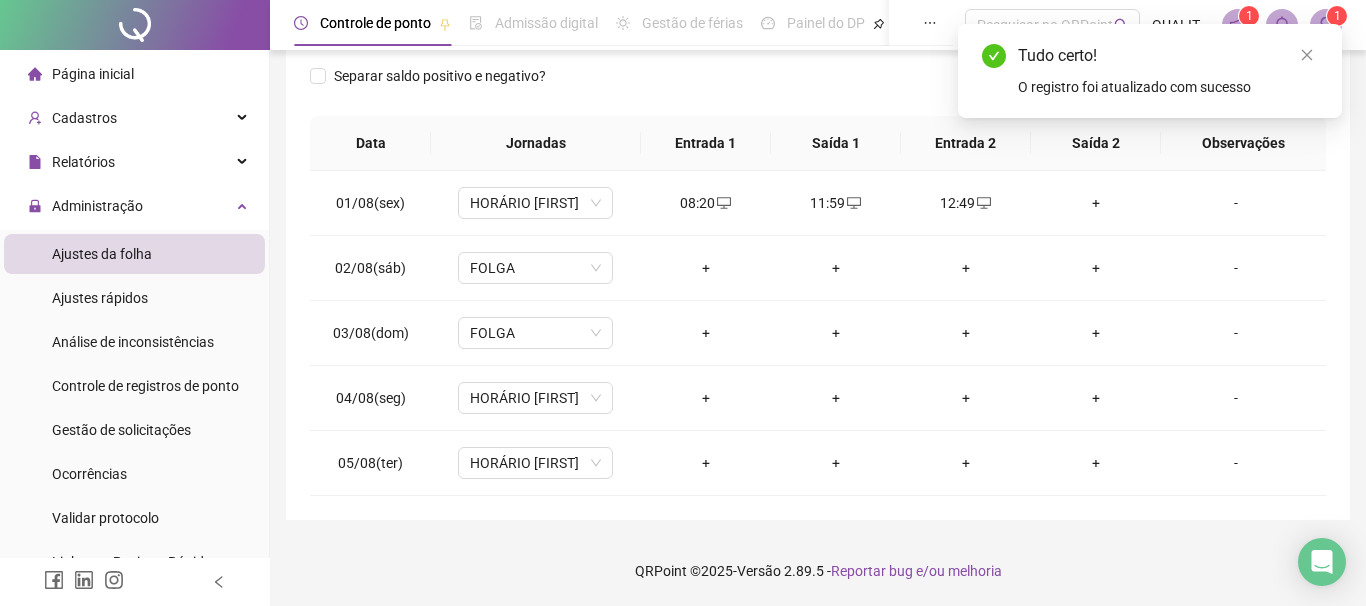 click on "Tudo certo!" at bounding box center (1168, 56) 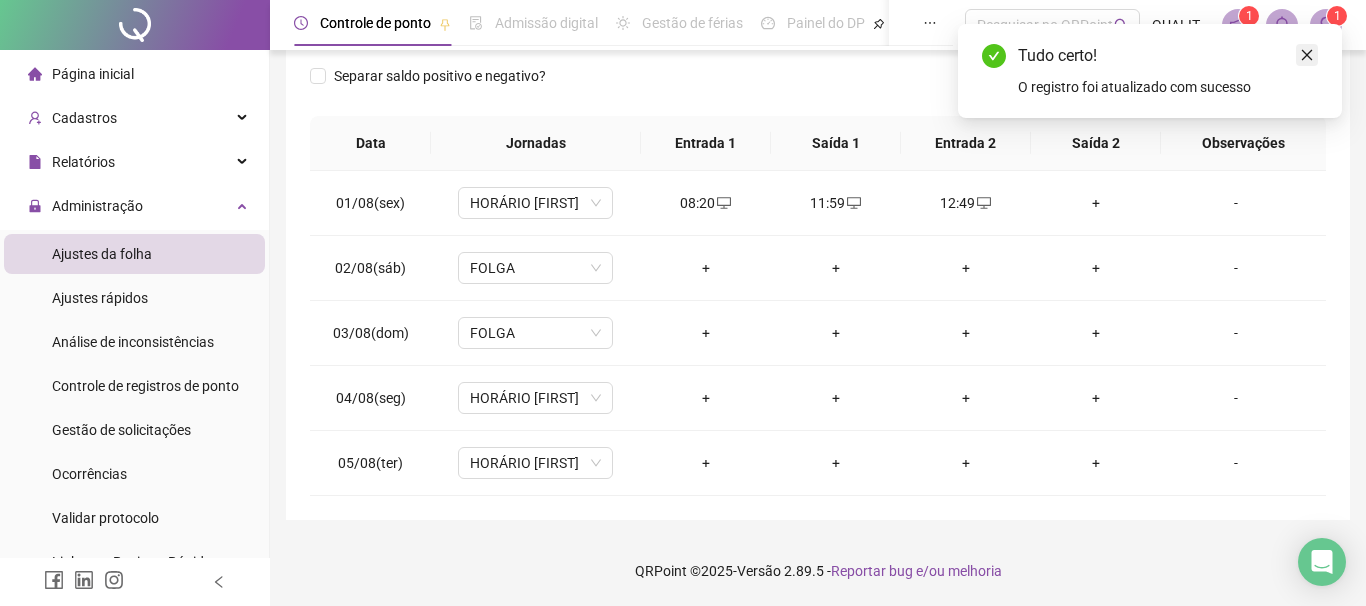 click at bounding box center (1307, 55) 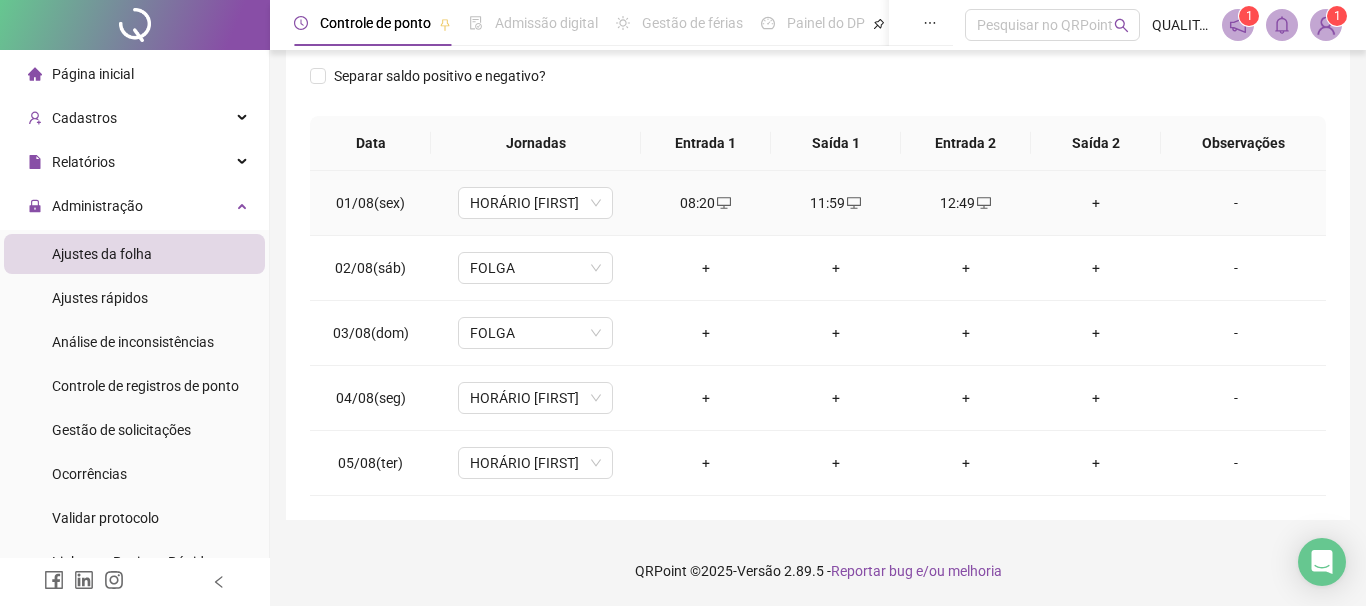 click 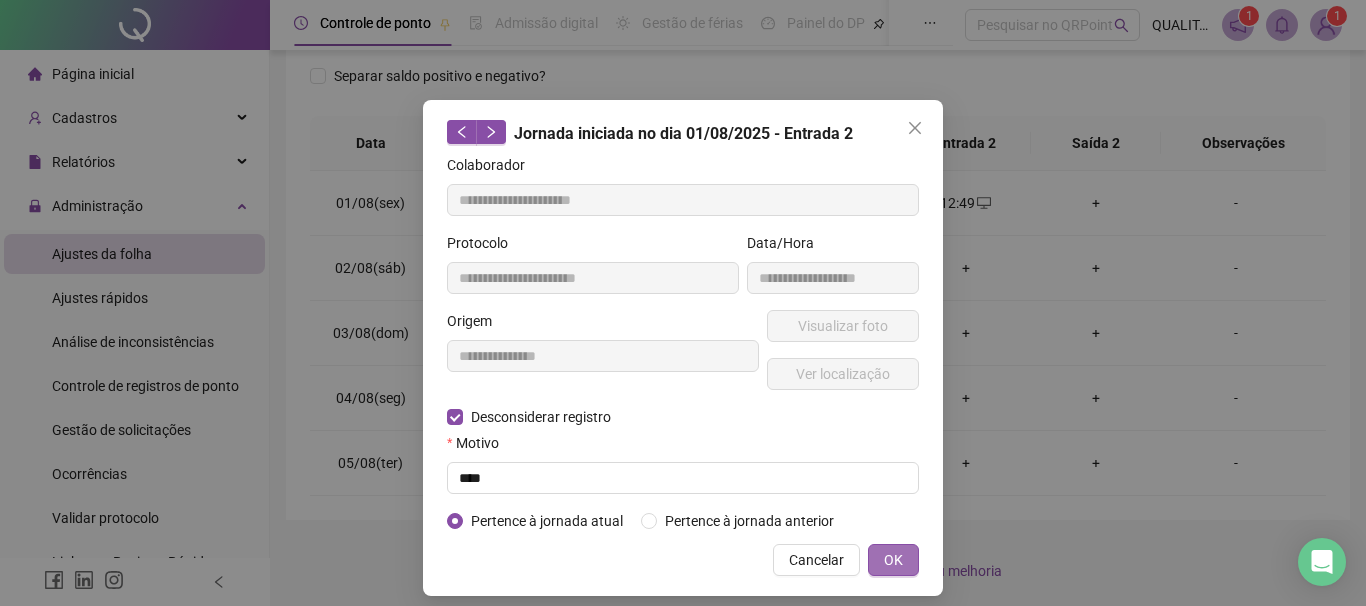 click on "OK" at bounding box center (893, 560) 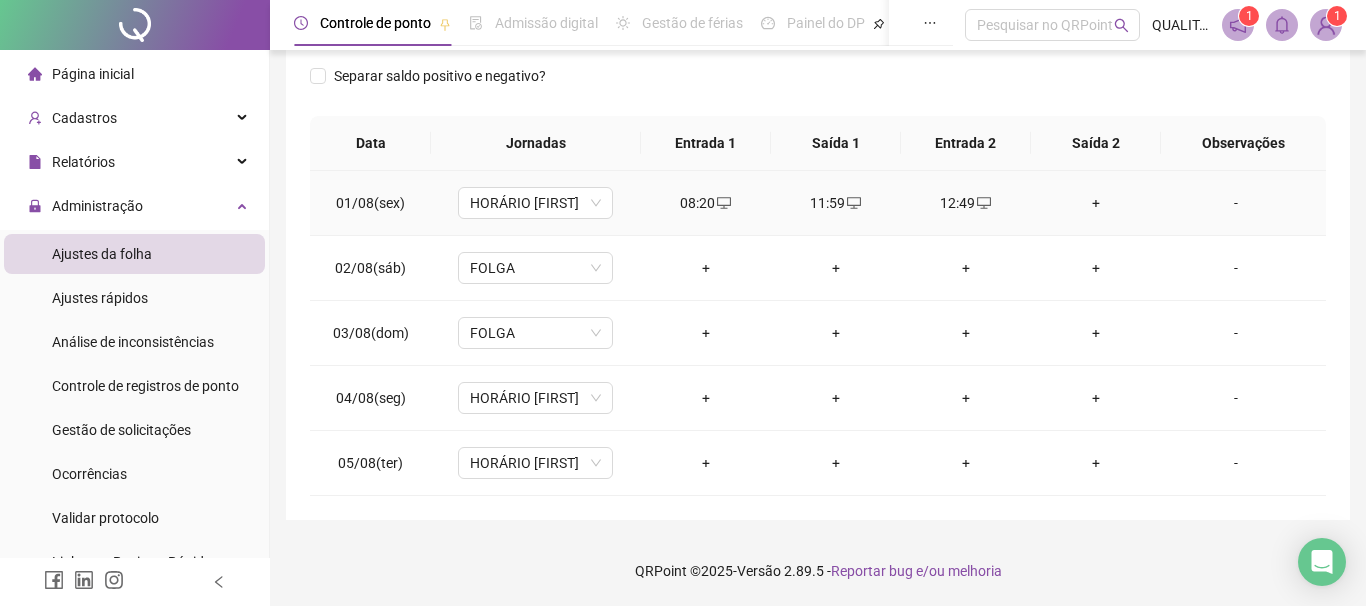 click on "+" at bounding box center (1096, 203) 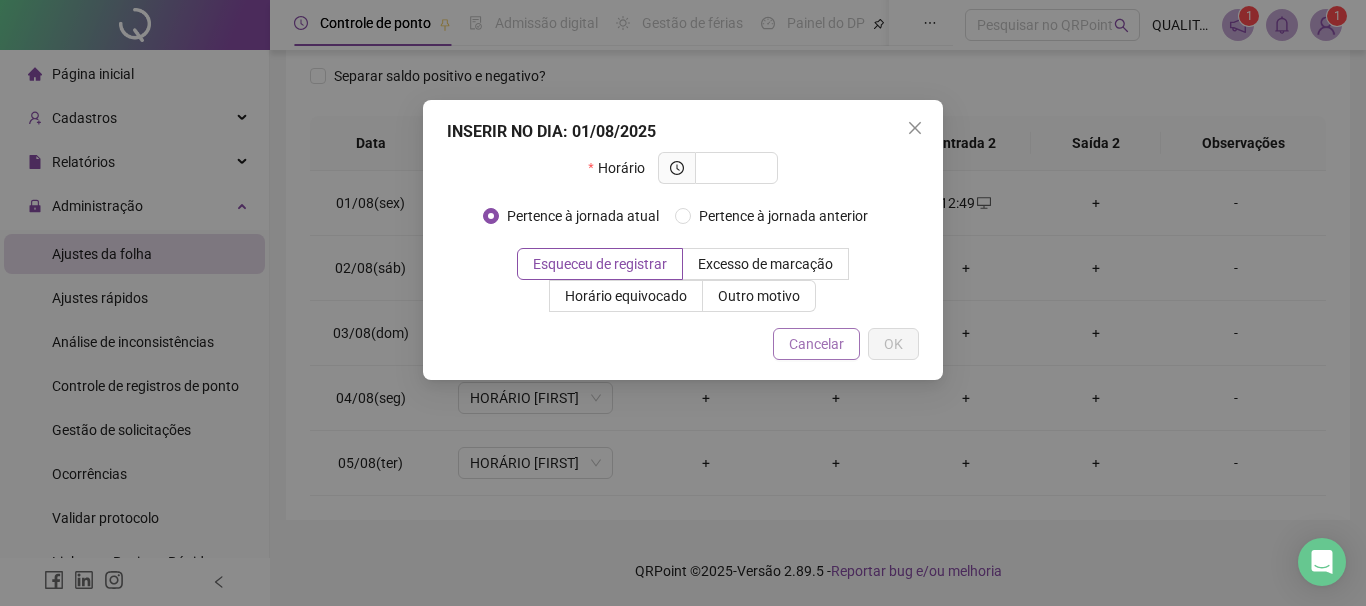 click on "Cancelar" at bounding box center [816, 344] 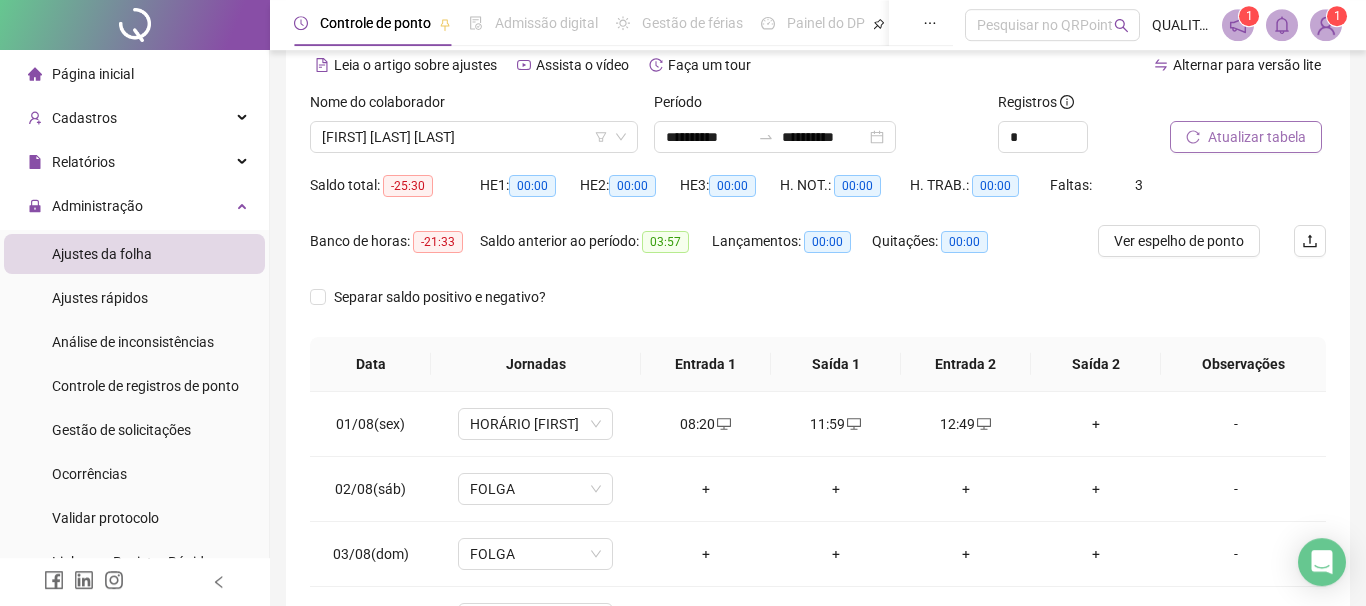scroll, scrollTop: 86, scrollLeft: 0, axis: vertical 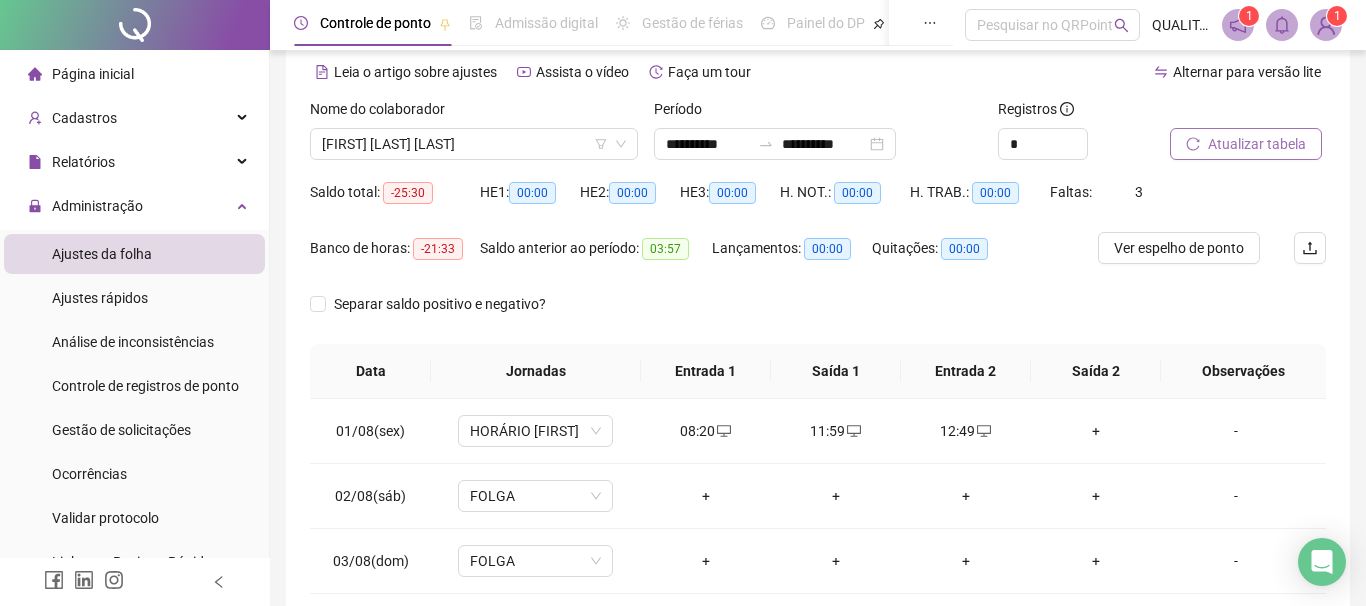 click on "Atualizar tabela" at bounding box center (1257, 144) 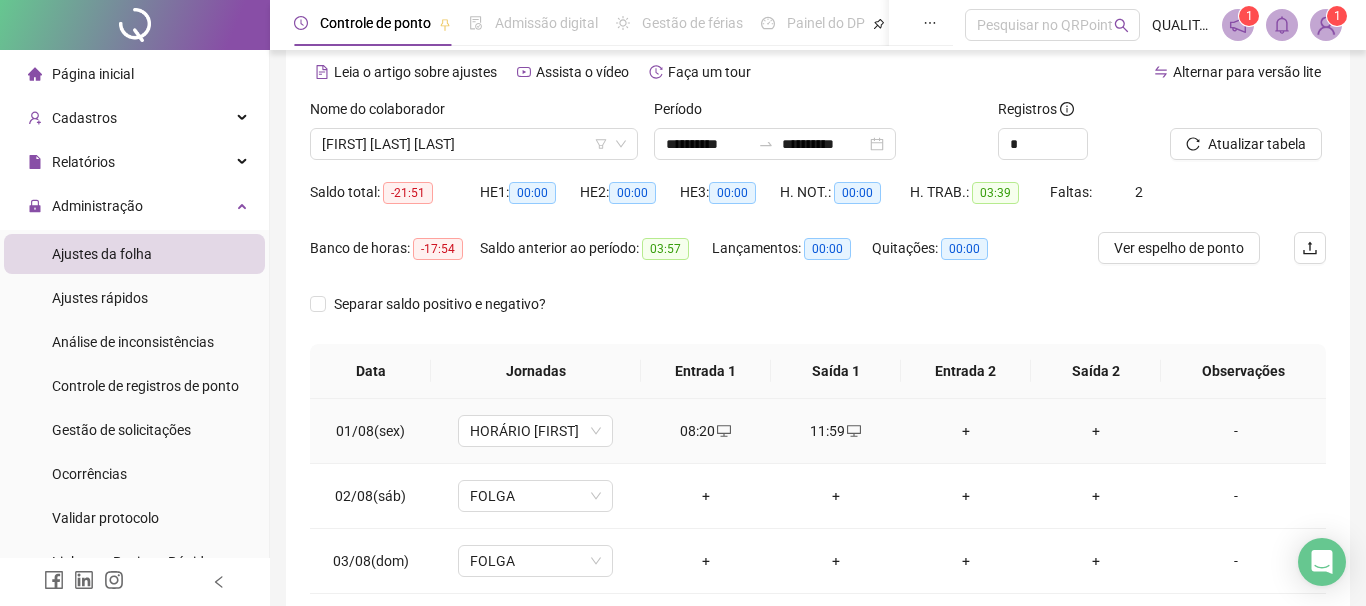 drag, startPoint x: 963, startPoint y: 433, endPoint x: 955, endPoint y: 419, distance: 16.124516 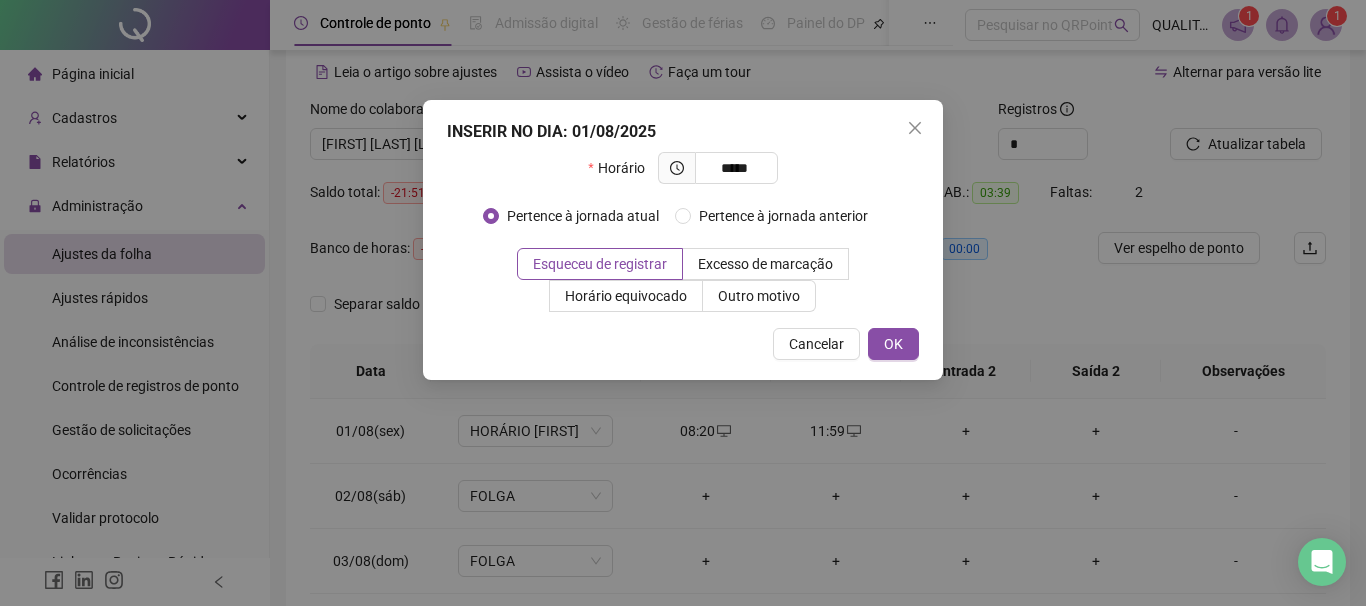 type on "*****" 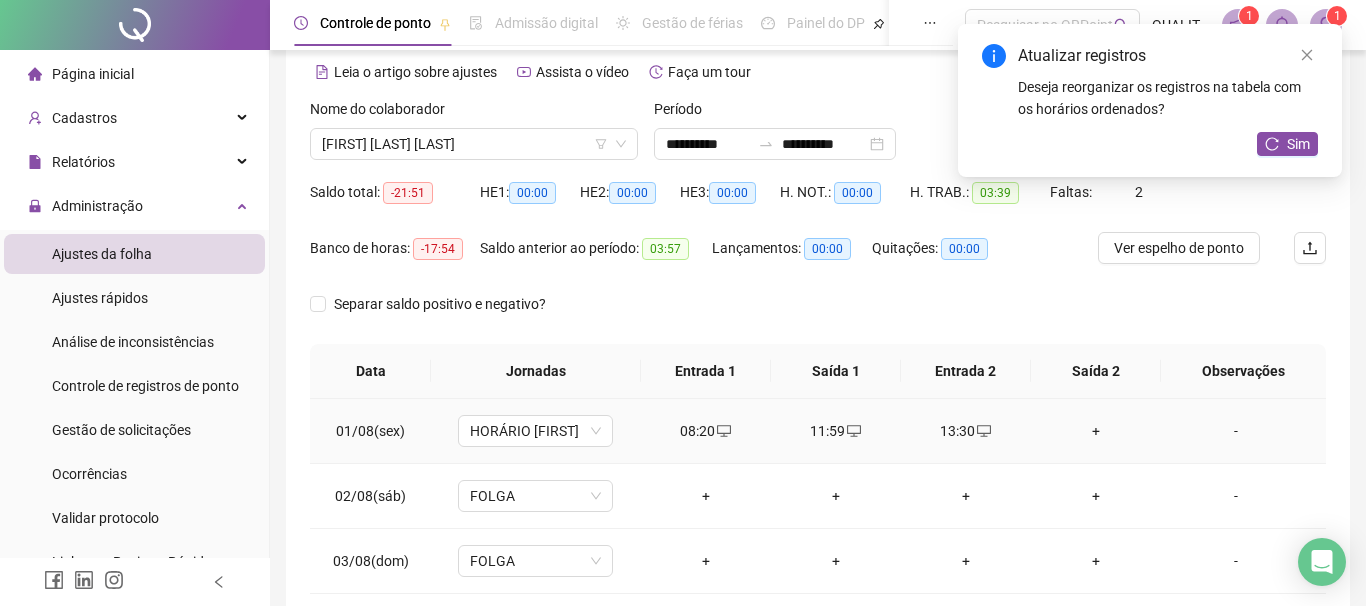 click on "+" at bounding box center (1096, 431) 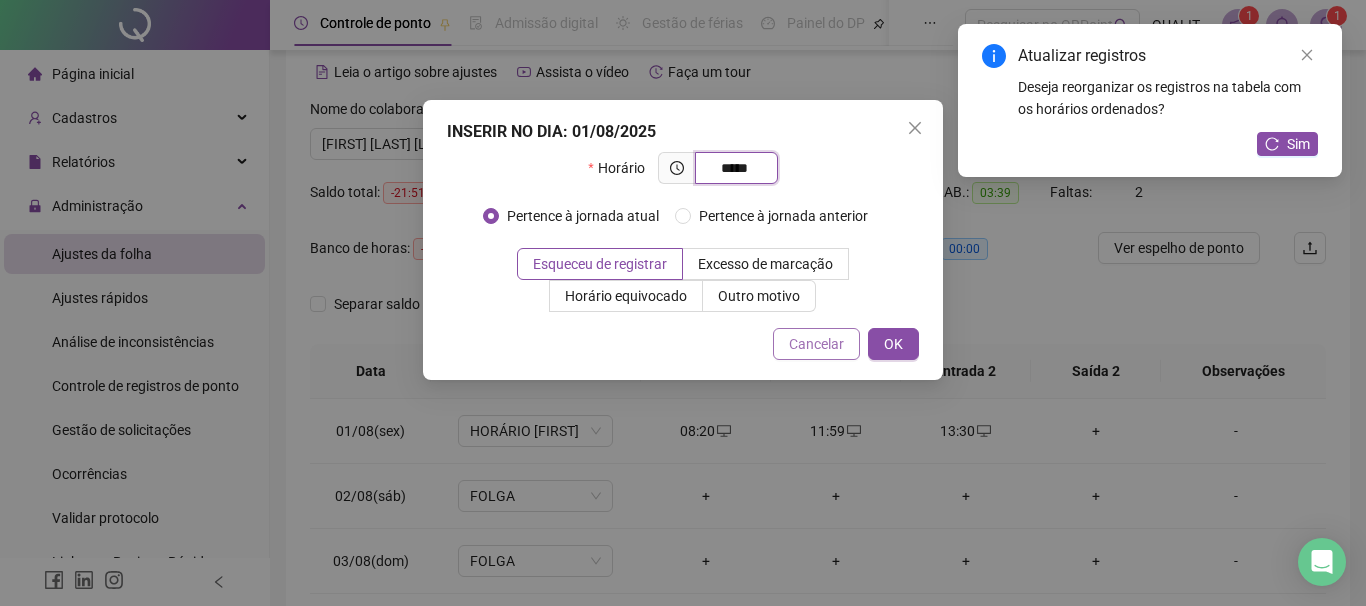 type on "*****" 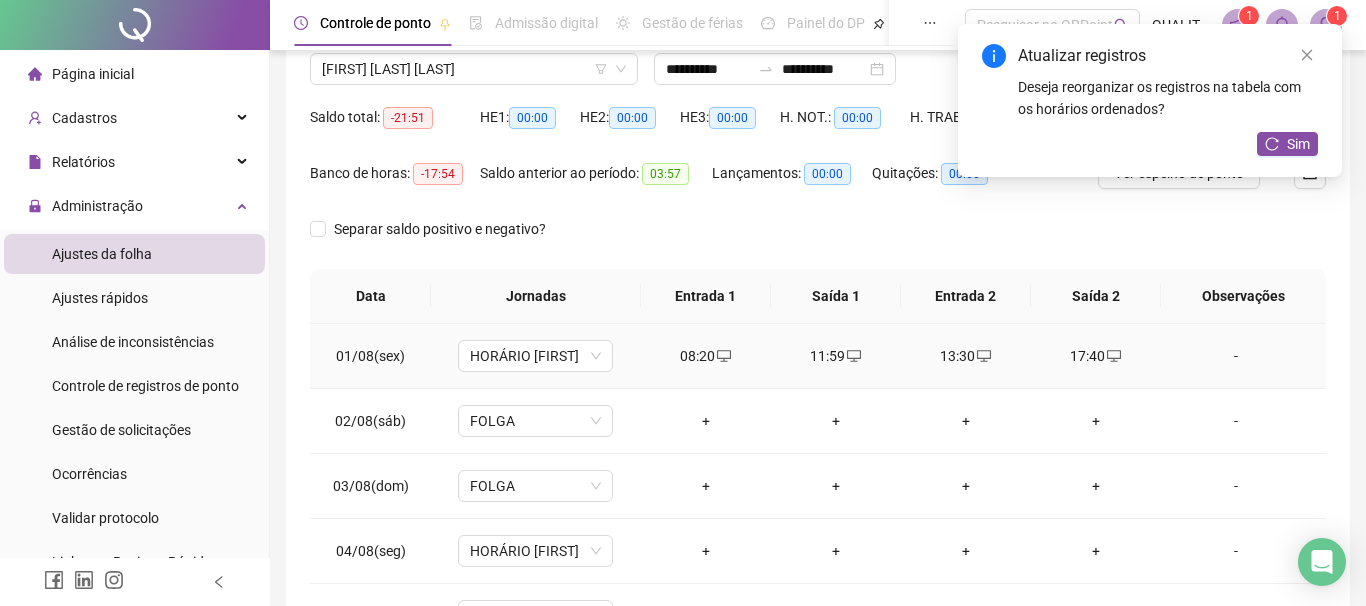 scroll, scrollTop: 314, scrollLeft: 0, axis: vertical 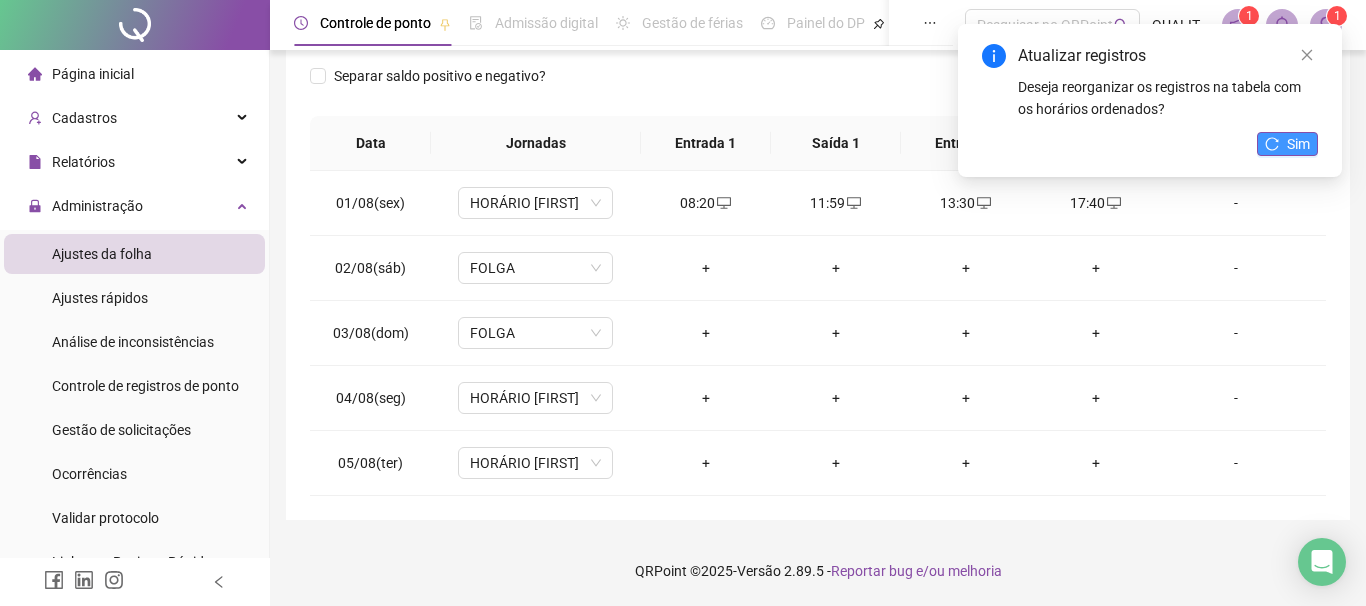 drag, startPoint x: 1294, startPoint y: 127, endPoint x: 1291, endPoint y: 137, distance: 10.440307 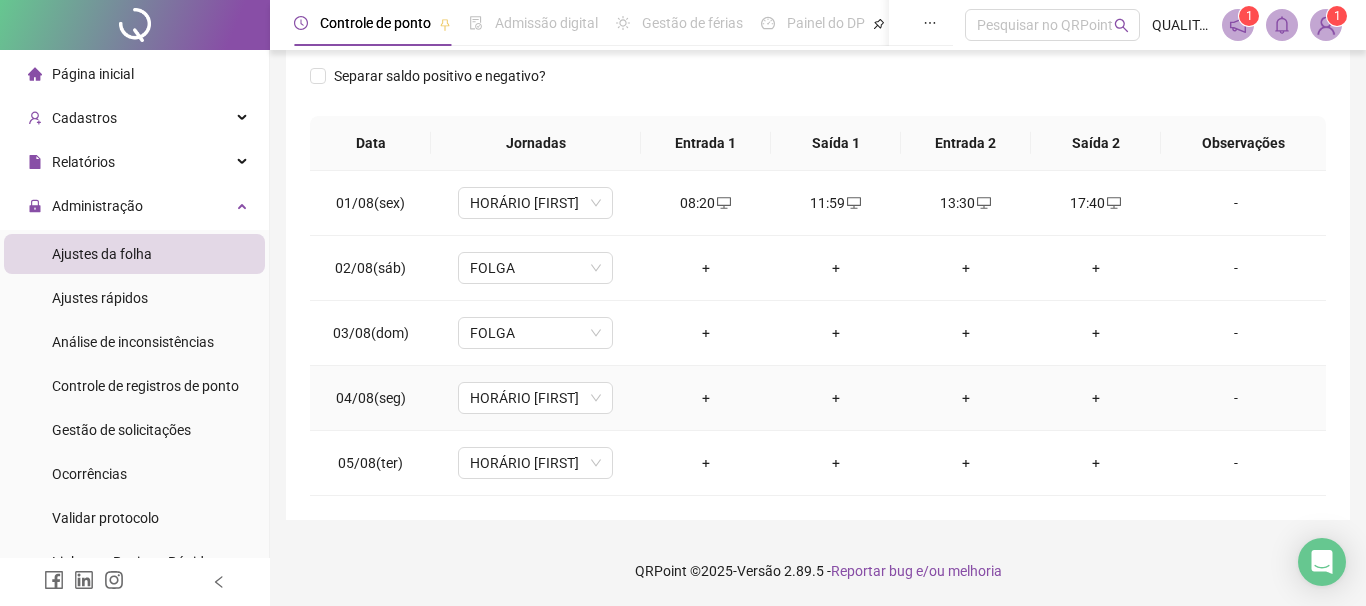 click on "+" at bounding box center [706, 398] 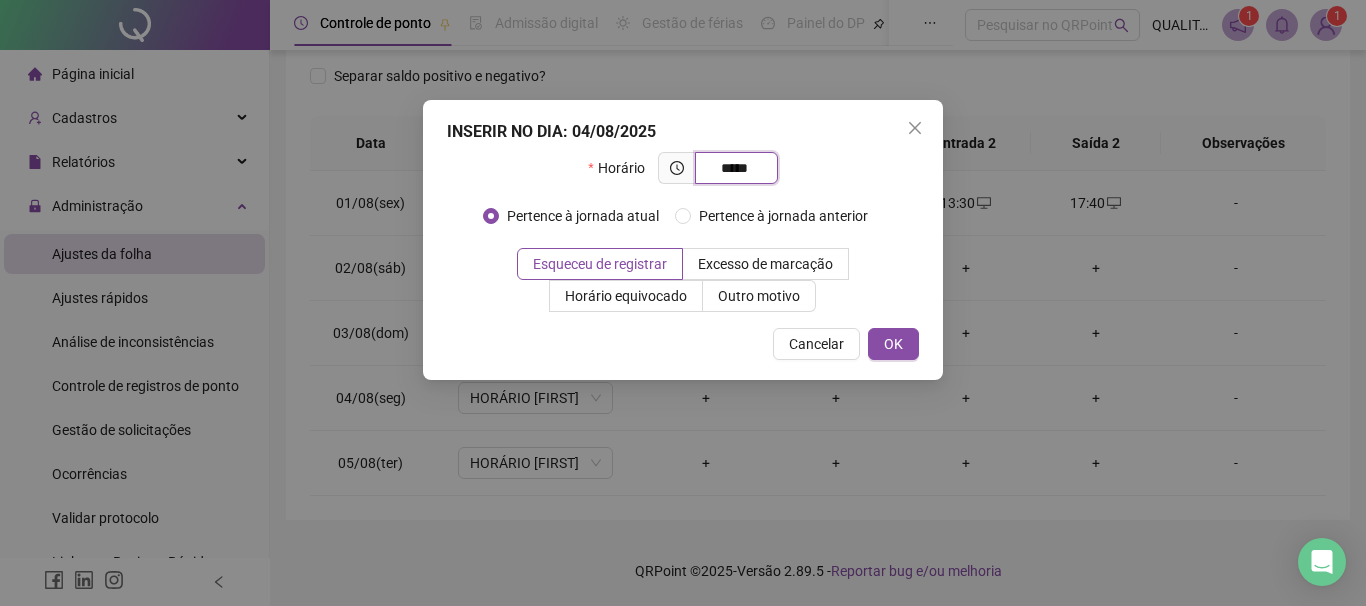 type on "*****" 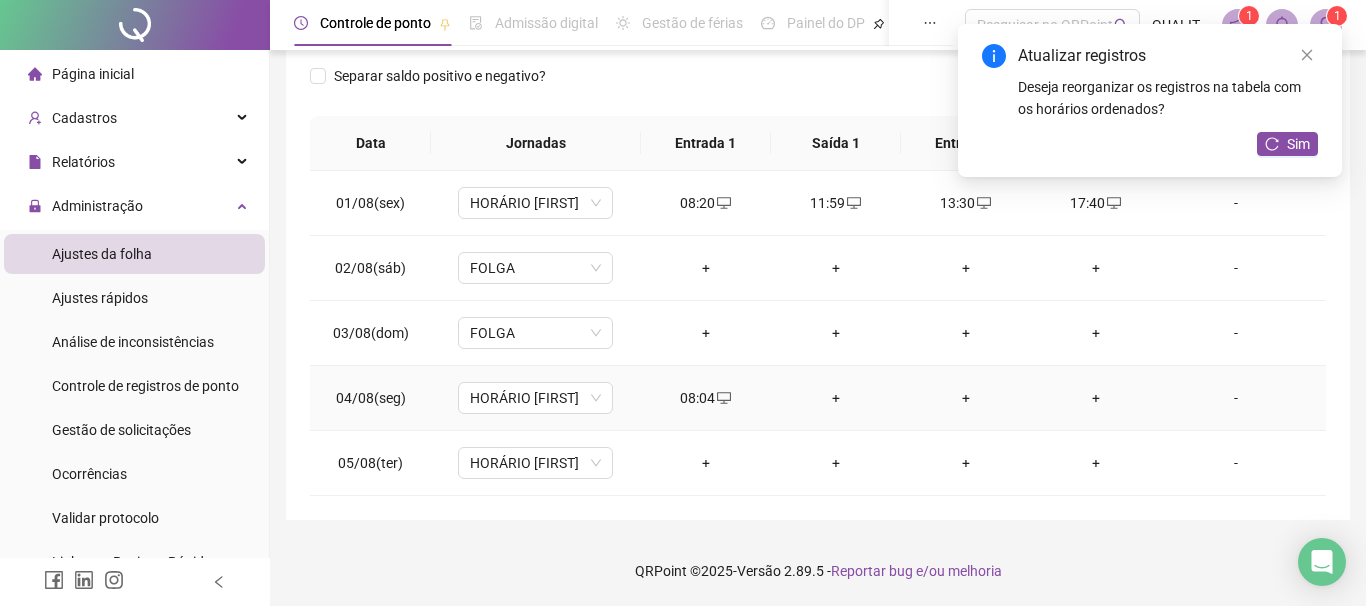 click on "+" at bounding box center (836, 398) 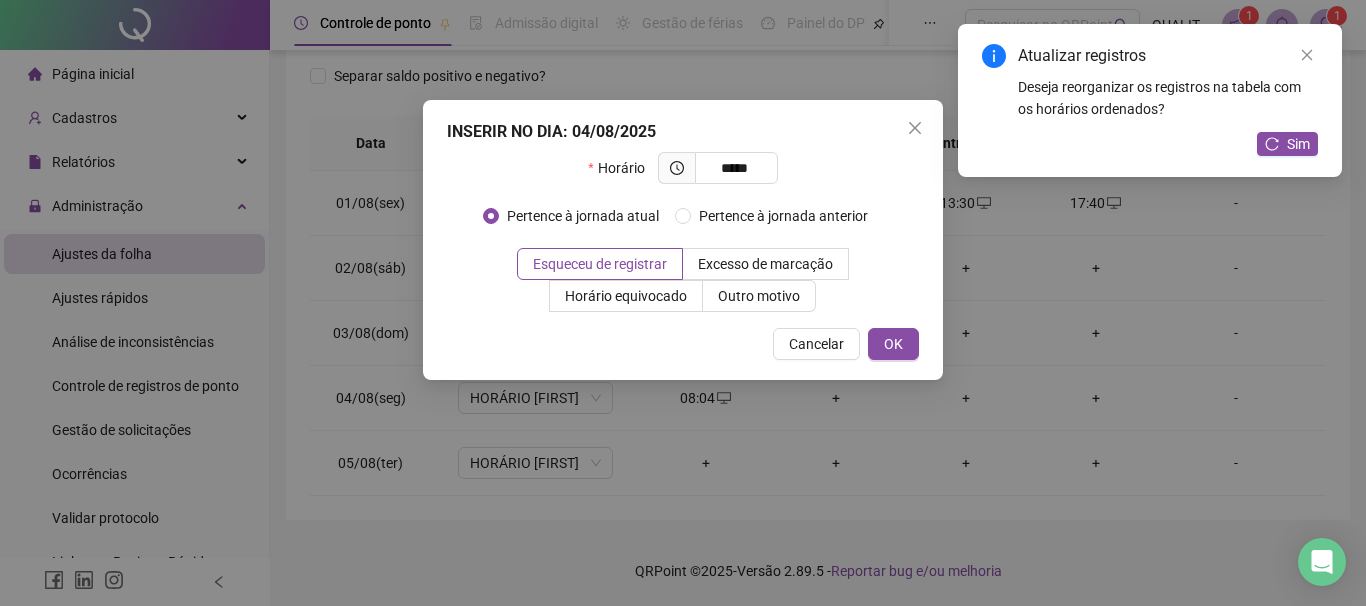 type on "*****" 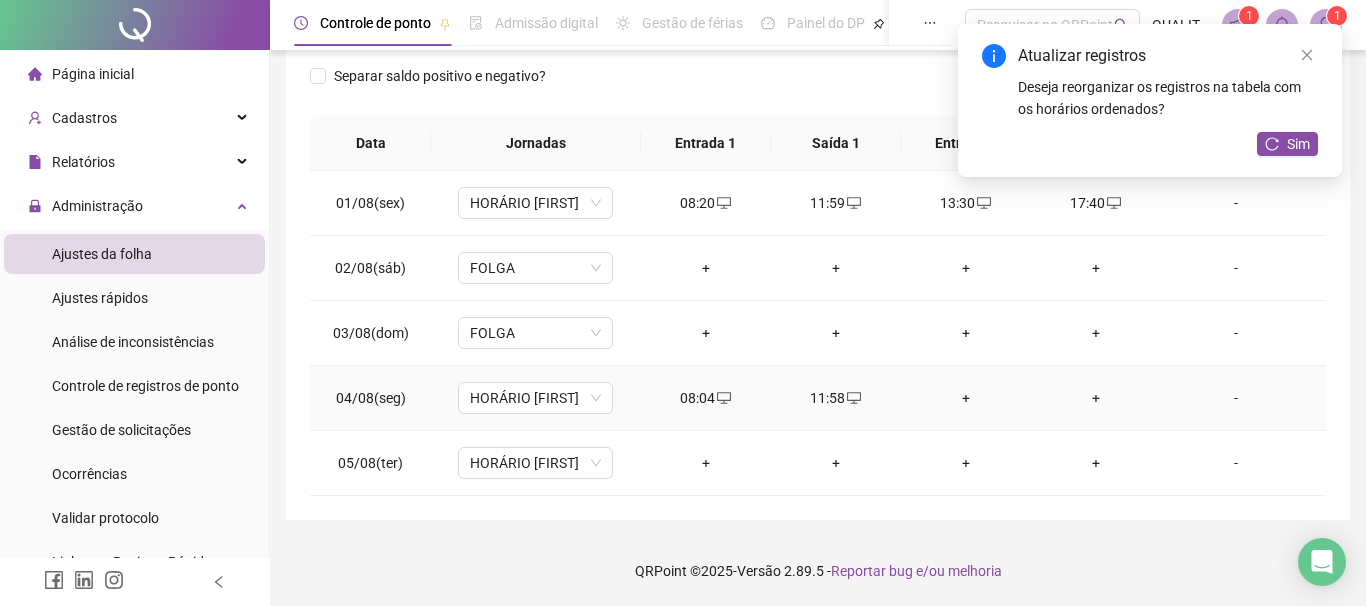 drag, startPoint x: 964, startPoint y: 393, endPoint x: 815, endPoint y: 351, distance: 154.80634 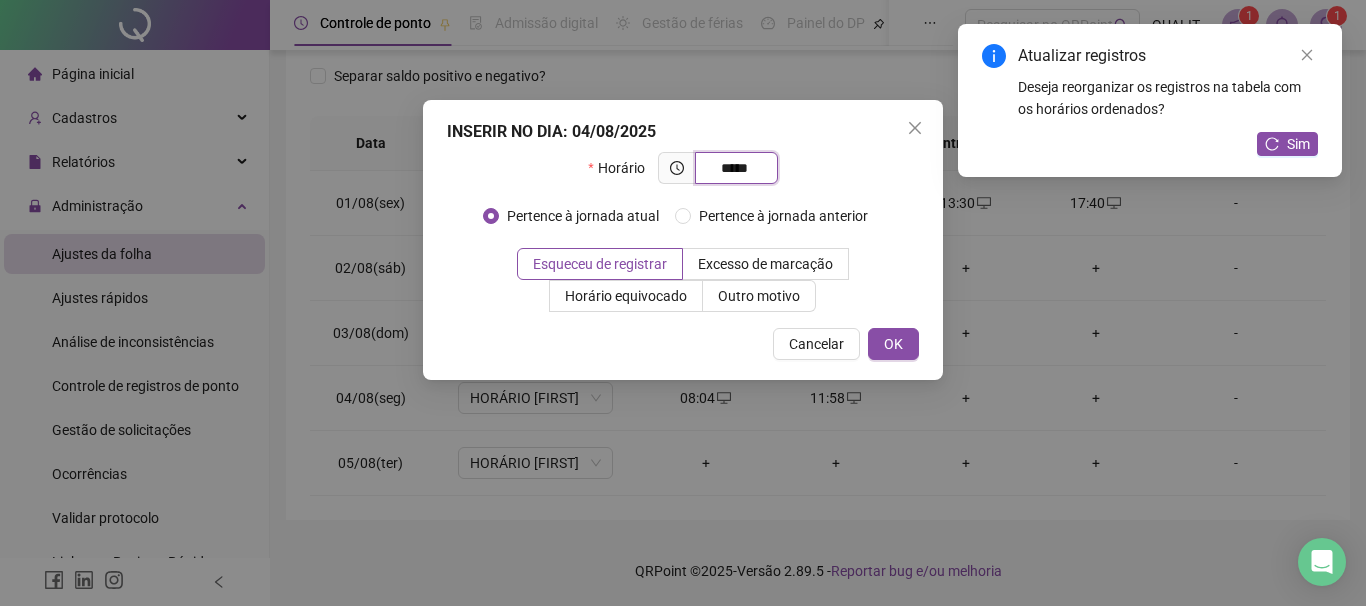 type on "*****" 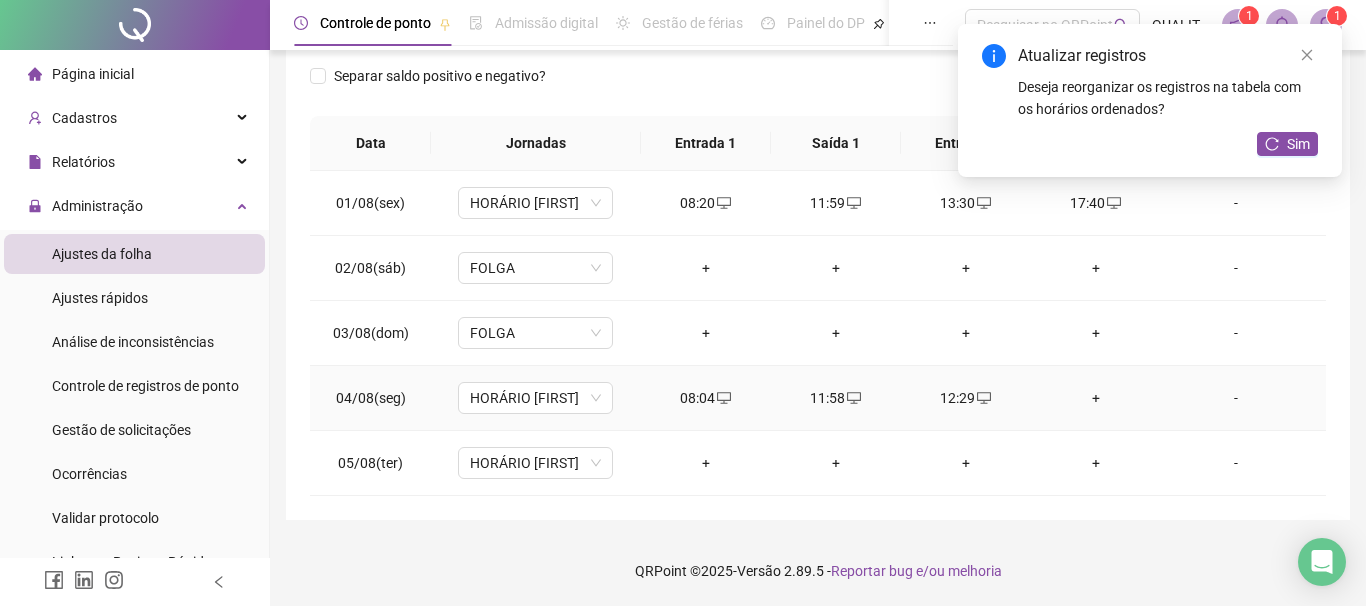 click on "+" at bounding box center [1096, 398] 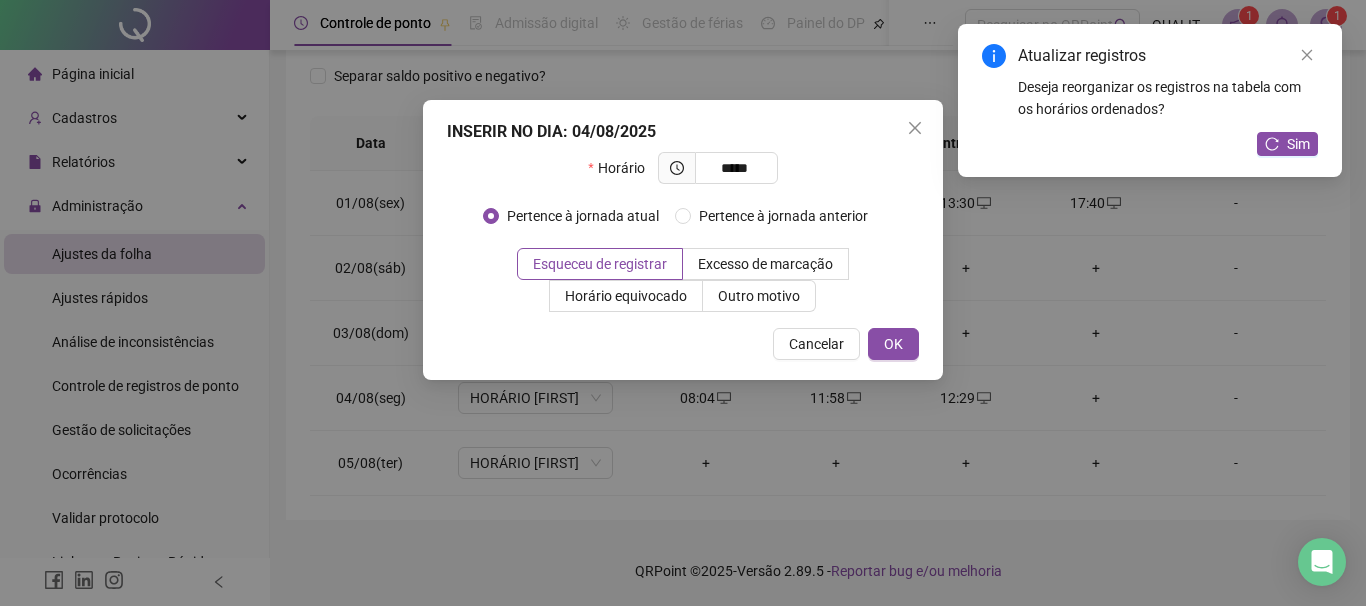 type on "*****" 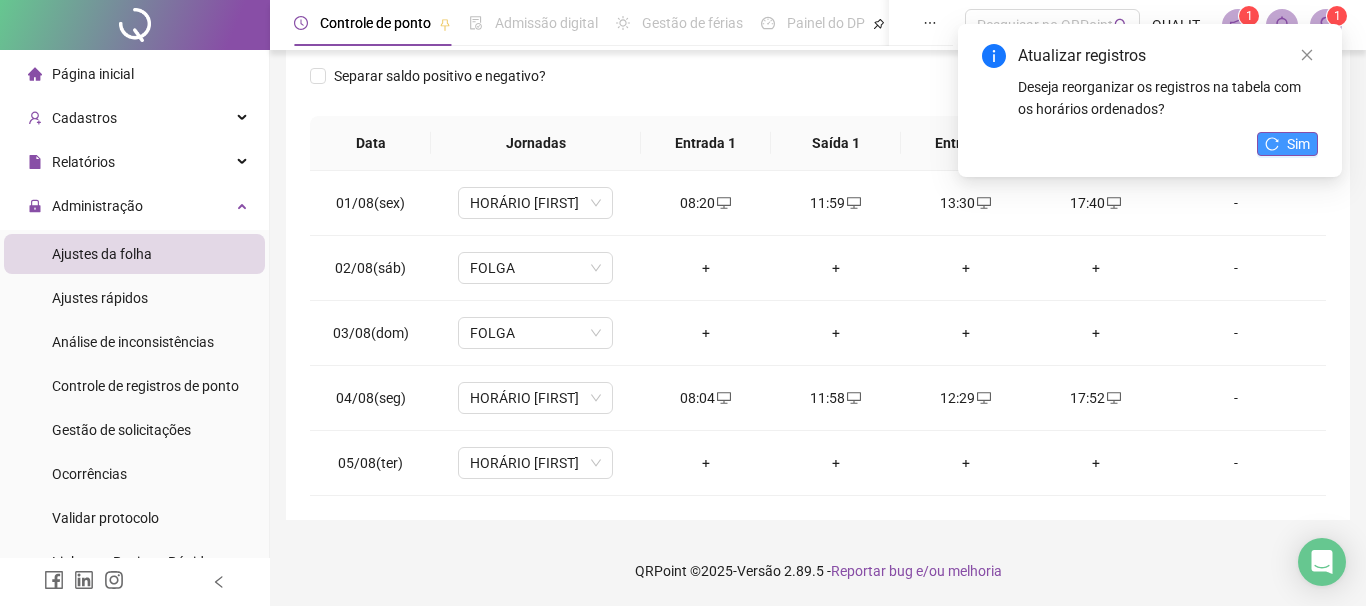 click on "Sim" at bounding box center [1287, 144] 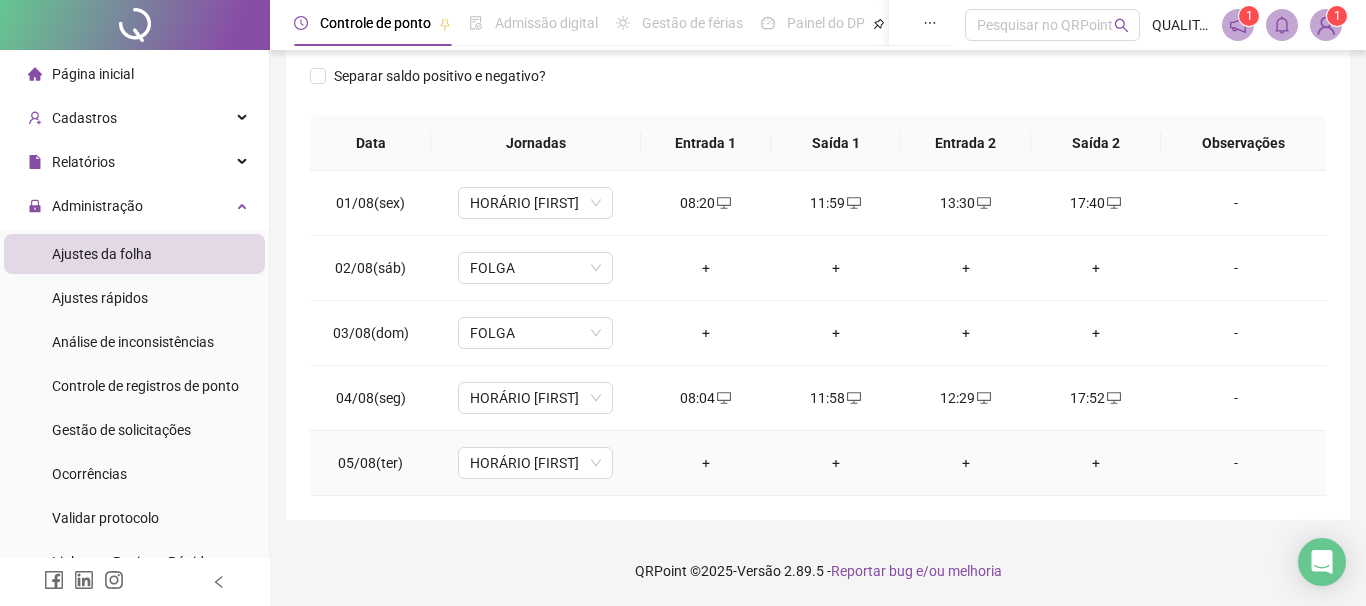 click on "+" at bounding box center [706, 463] 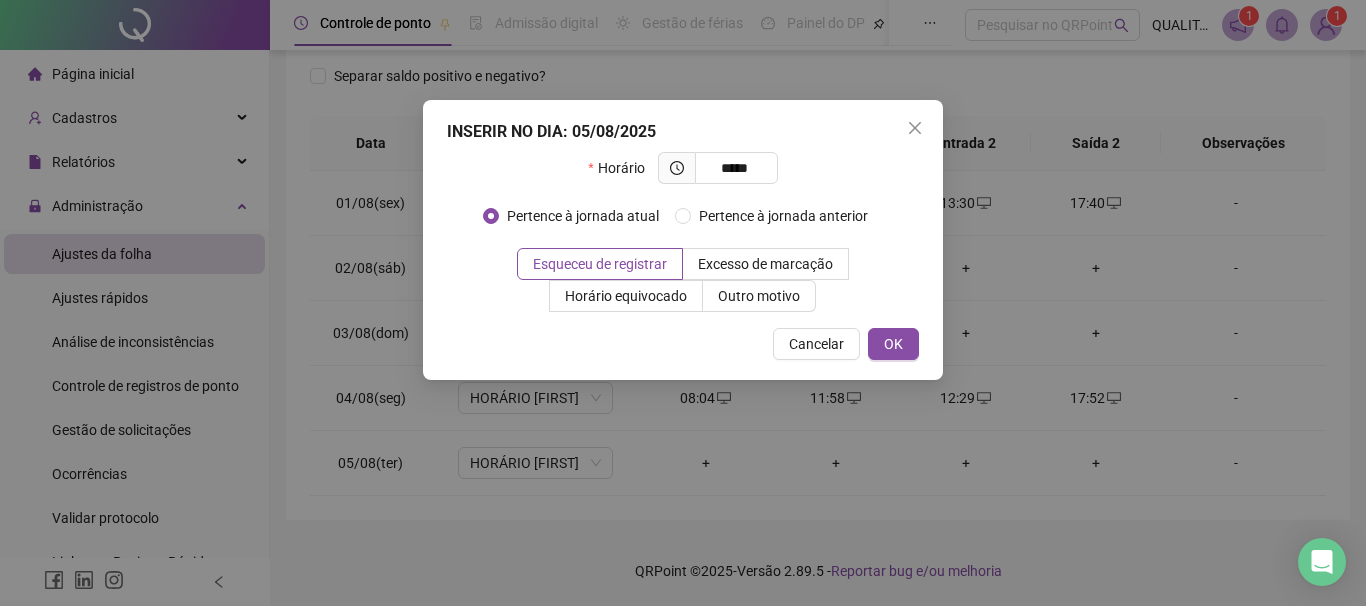 type on "*****" 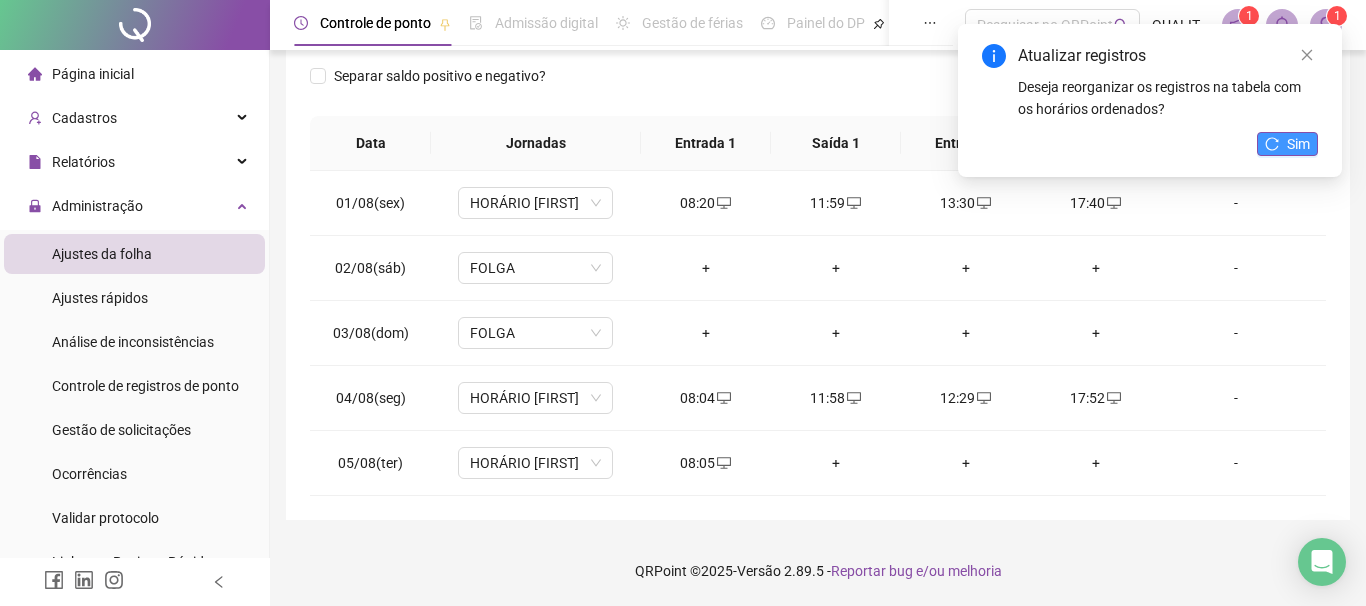 click 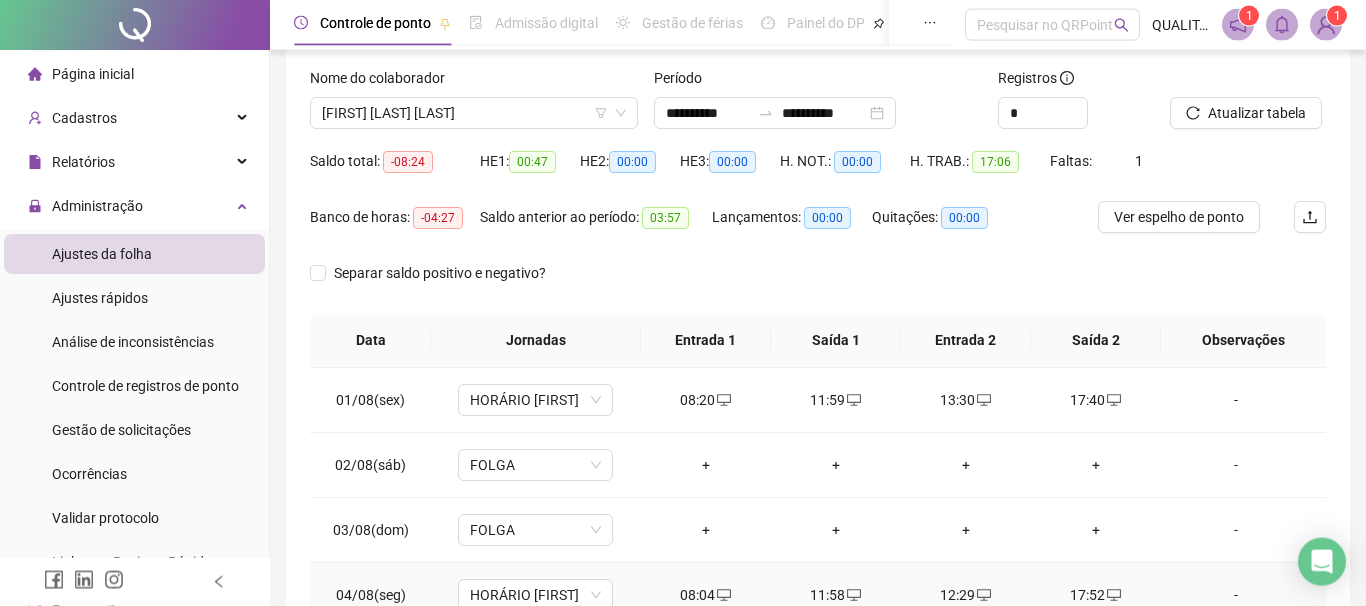 scroll, scrollTop: 0, scrollLeft: 0, axis: both 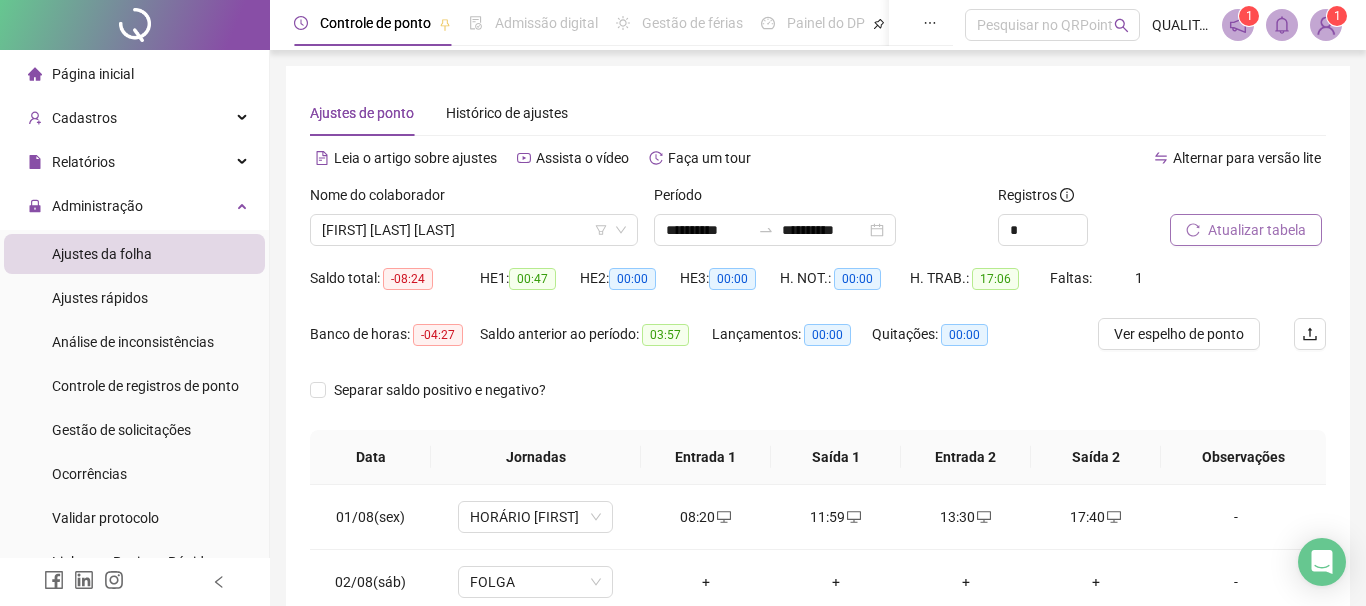 click on "Atualizar tabela" at bounding box center [1257, 230] 